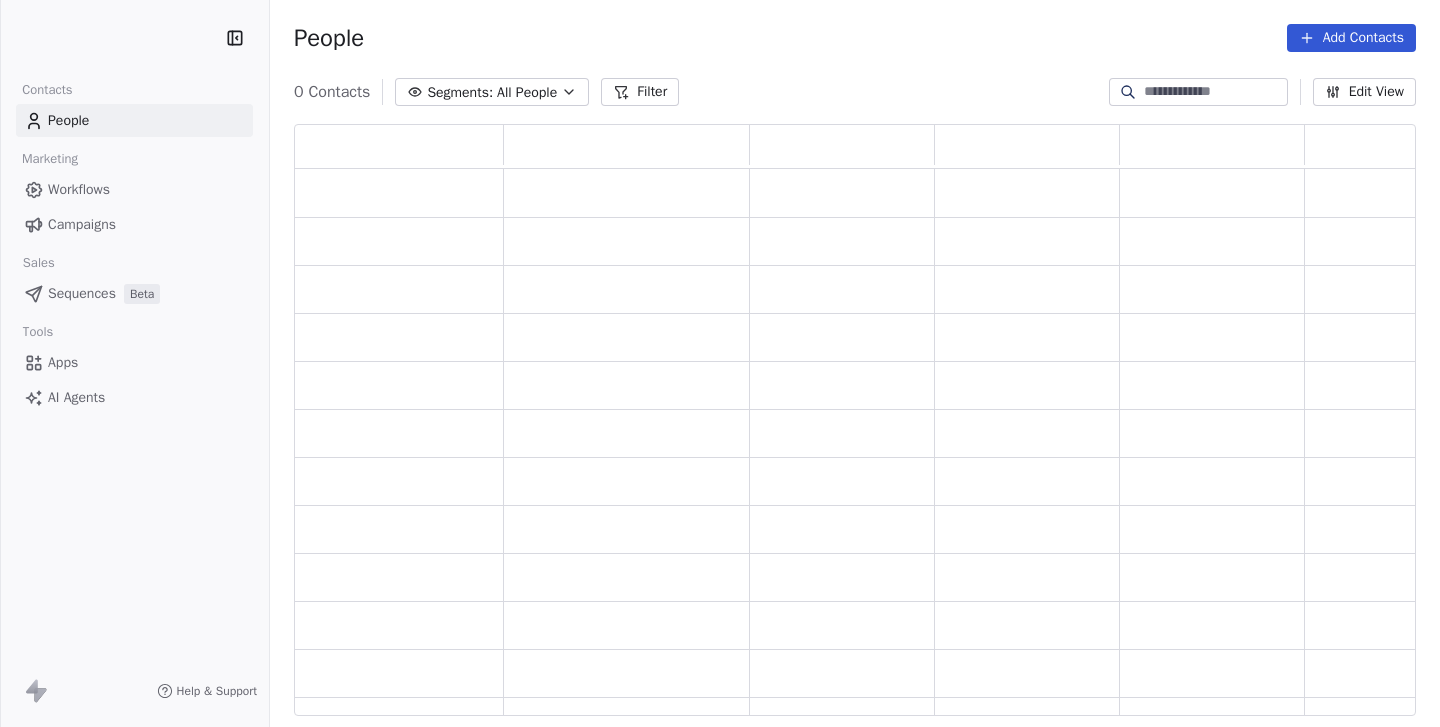 scroll, scrollTop: 0, scrollLeft: 0, axis: both 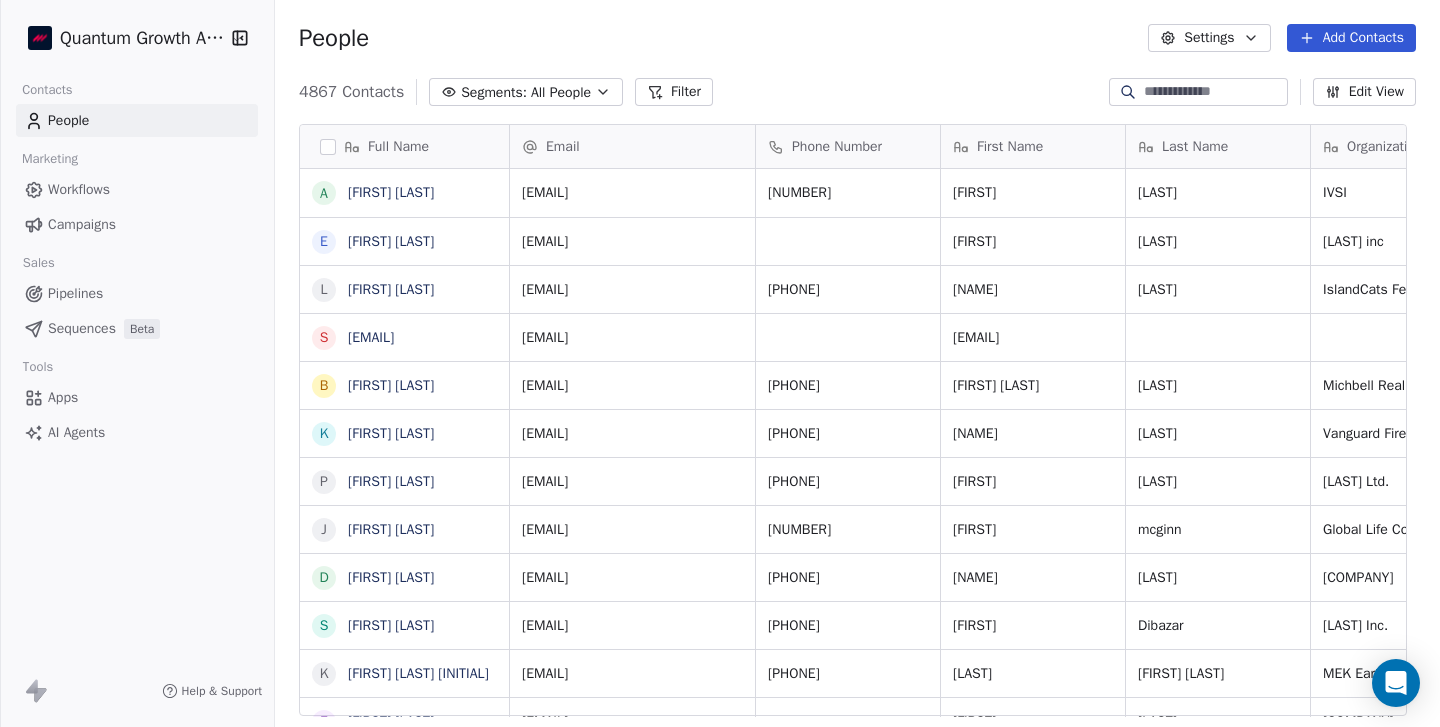 click at bounding box center [1214, 92] 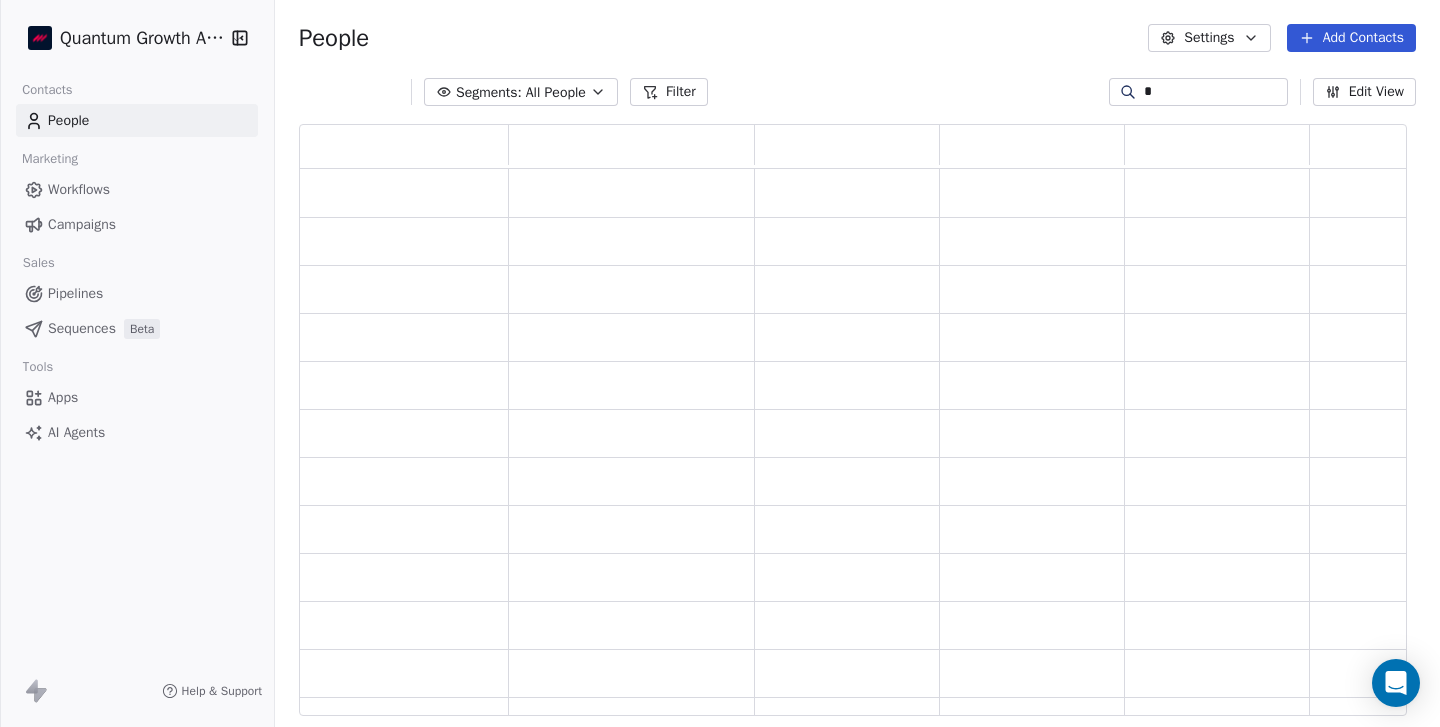 scroll, scrollTop: 1, scrollLeft: 0, axis: vertical 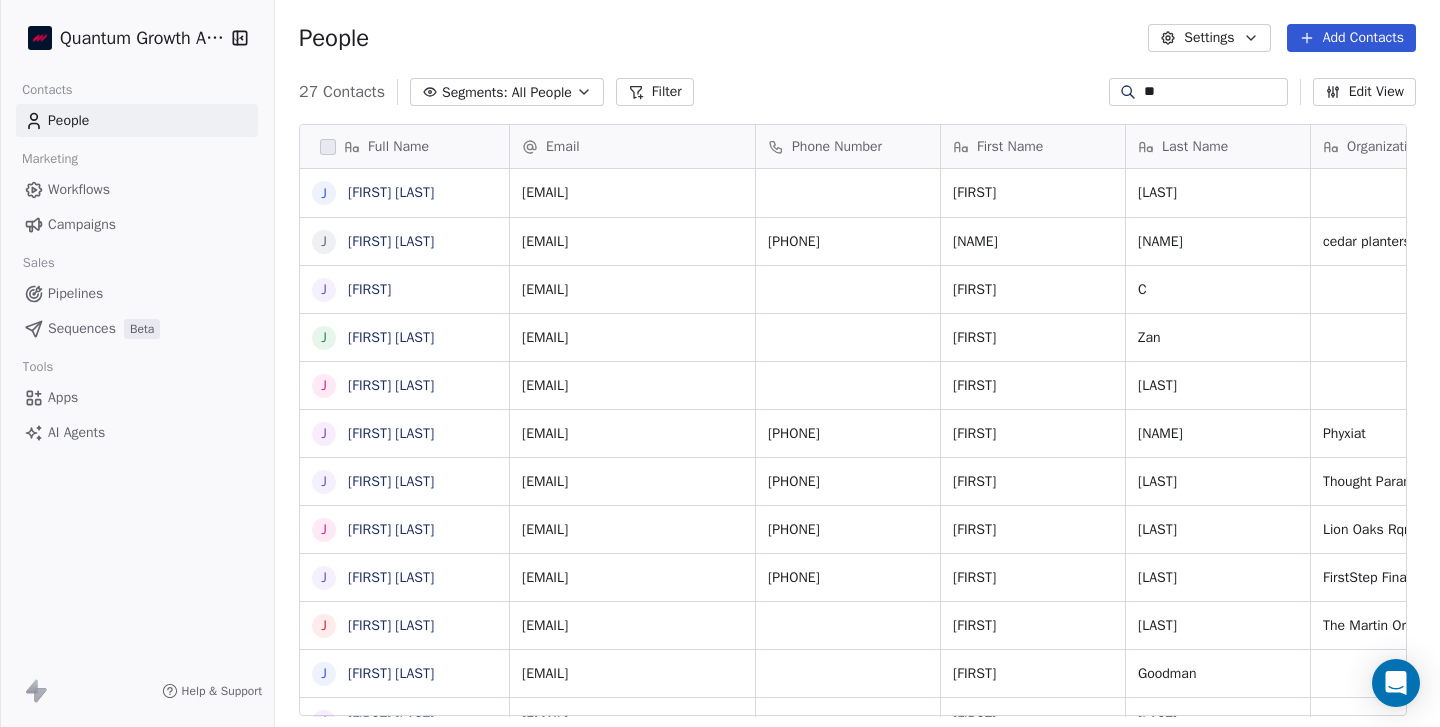 type on "*" 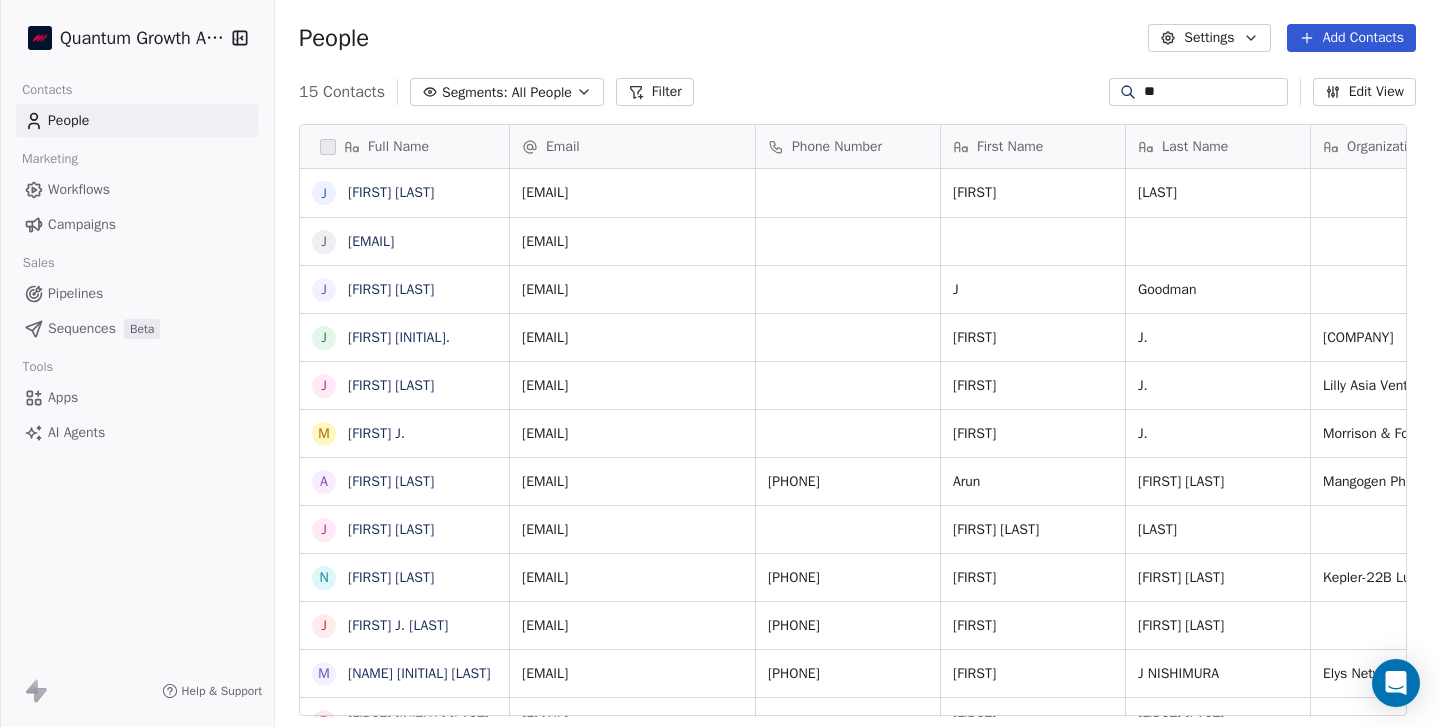 type on "*" 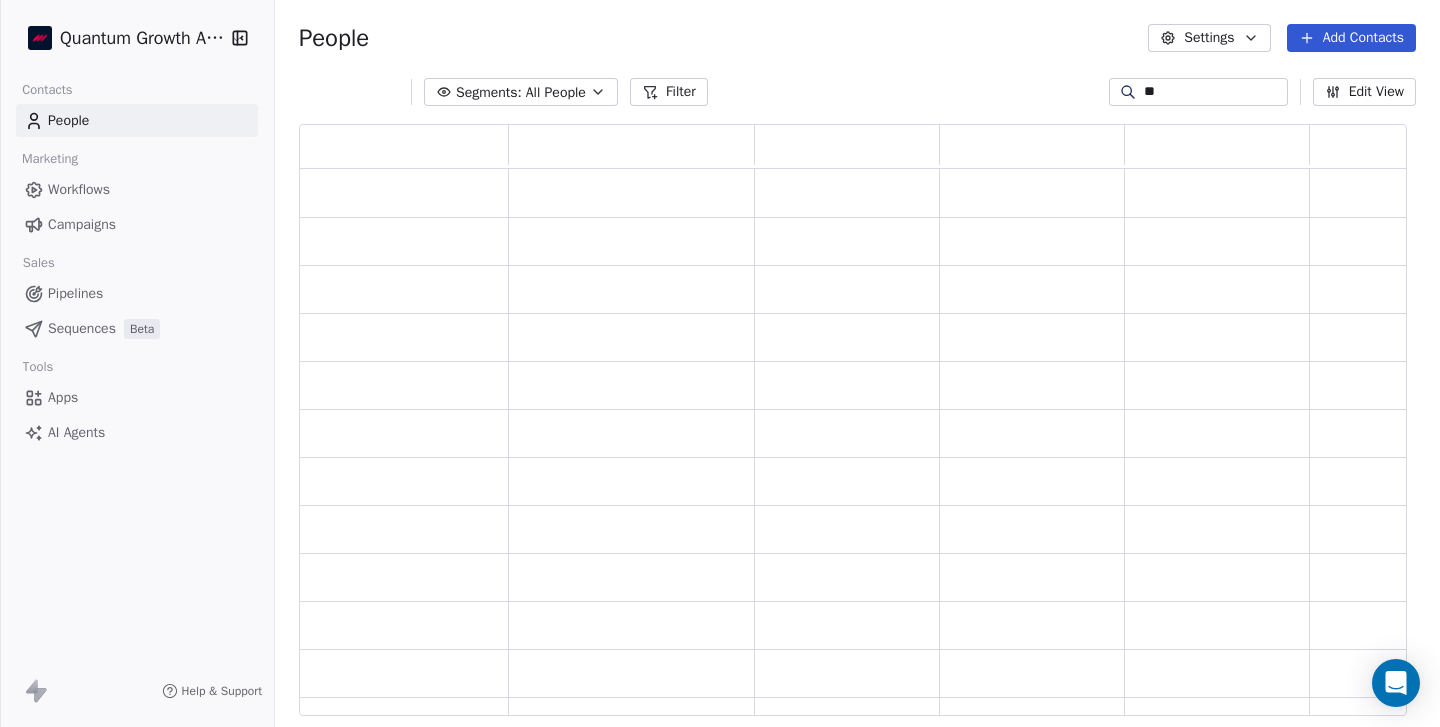 type on "*" 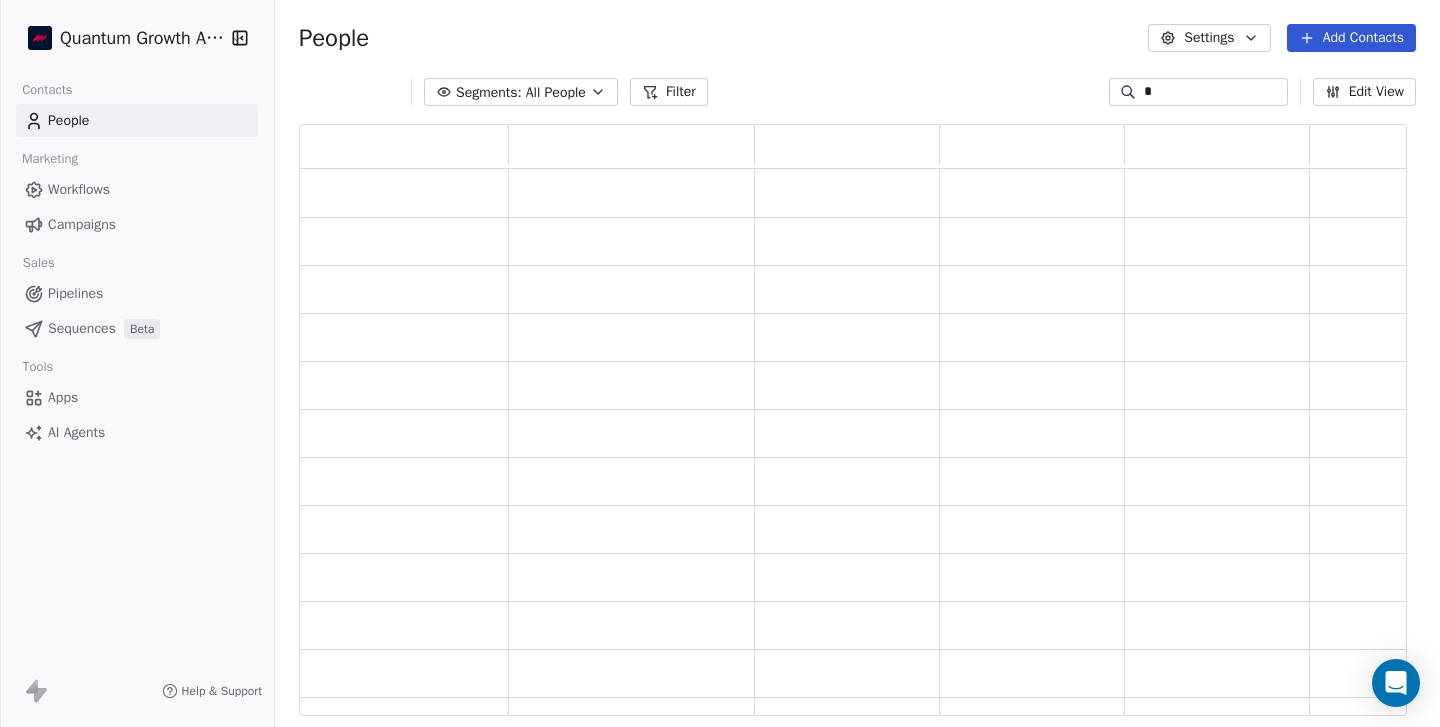 scroll, scrollTop: 1, scrollLeft: 0, axis: vertical 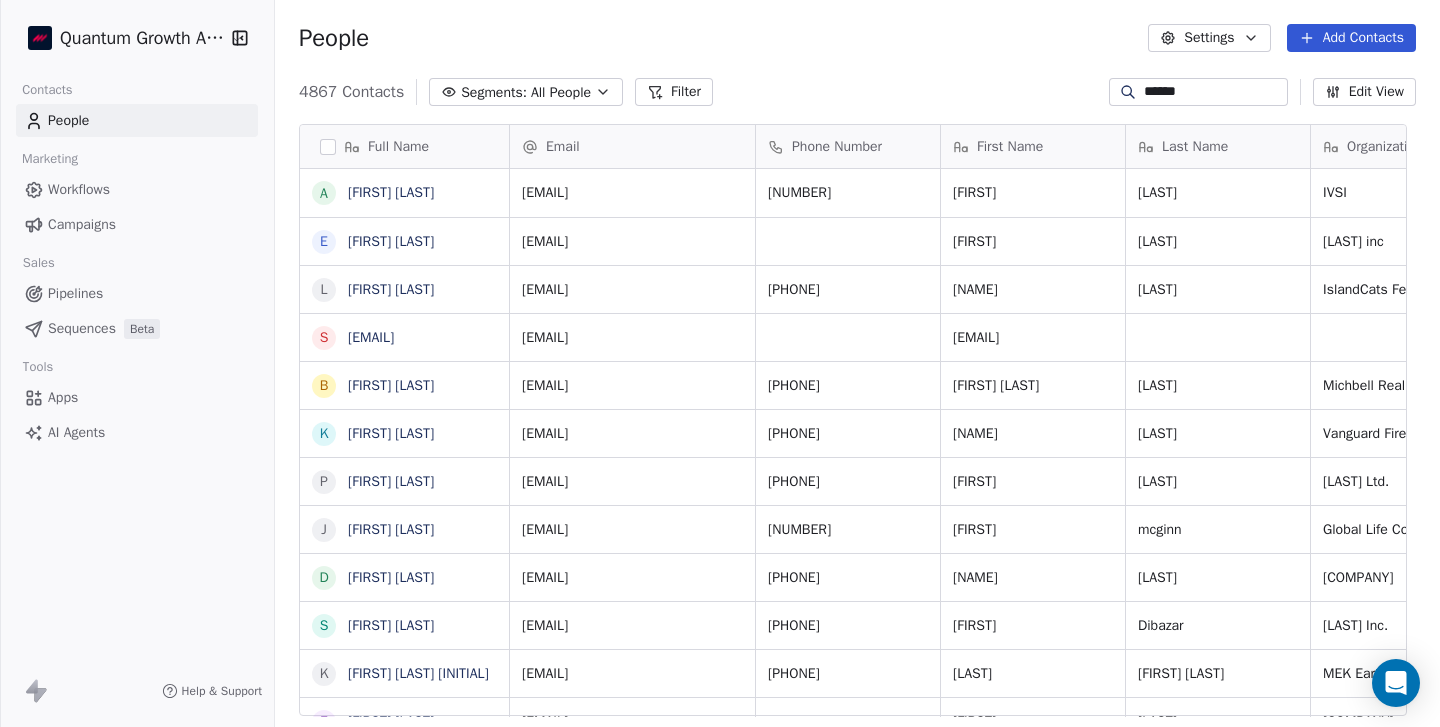 type on "******" 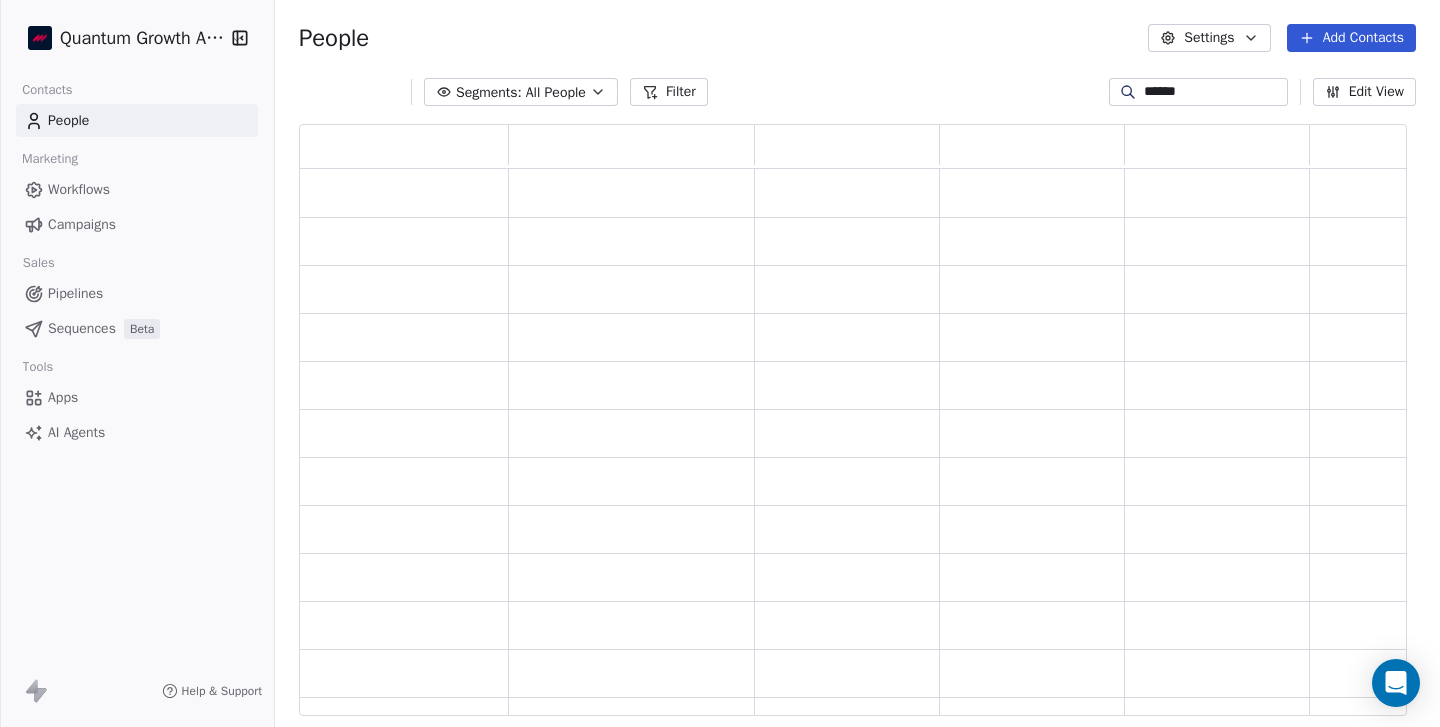 scroll, scrollTop: 1, scrollLeft: 0, axis: vertical 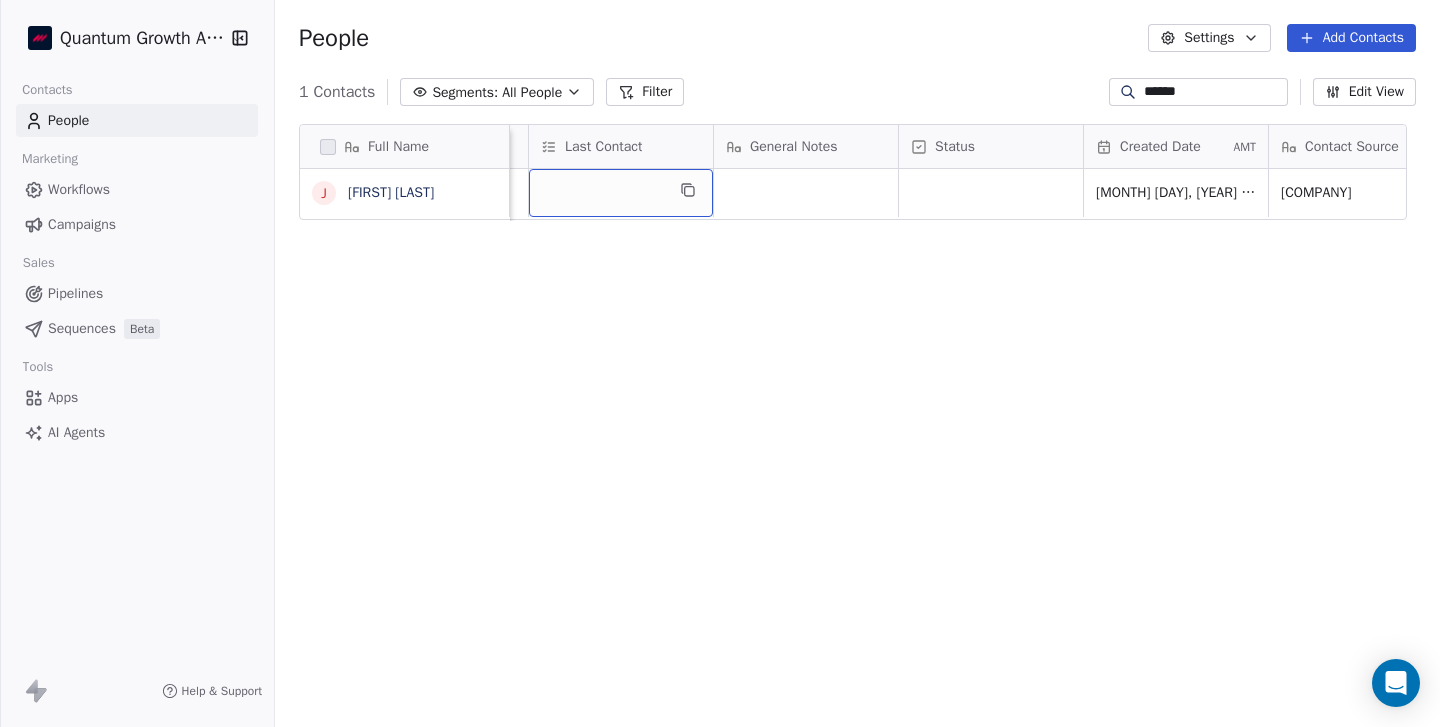 click at bounding box center (621, 193) 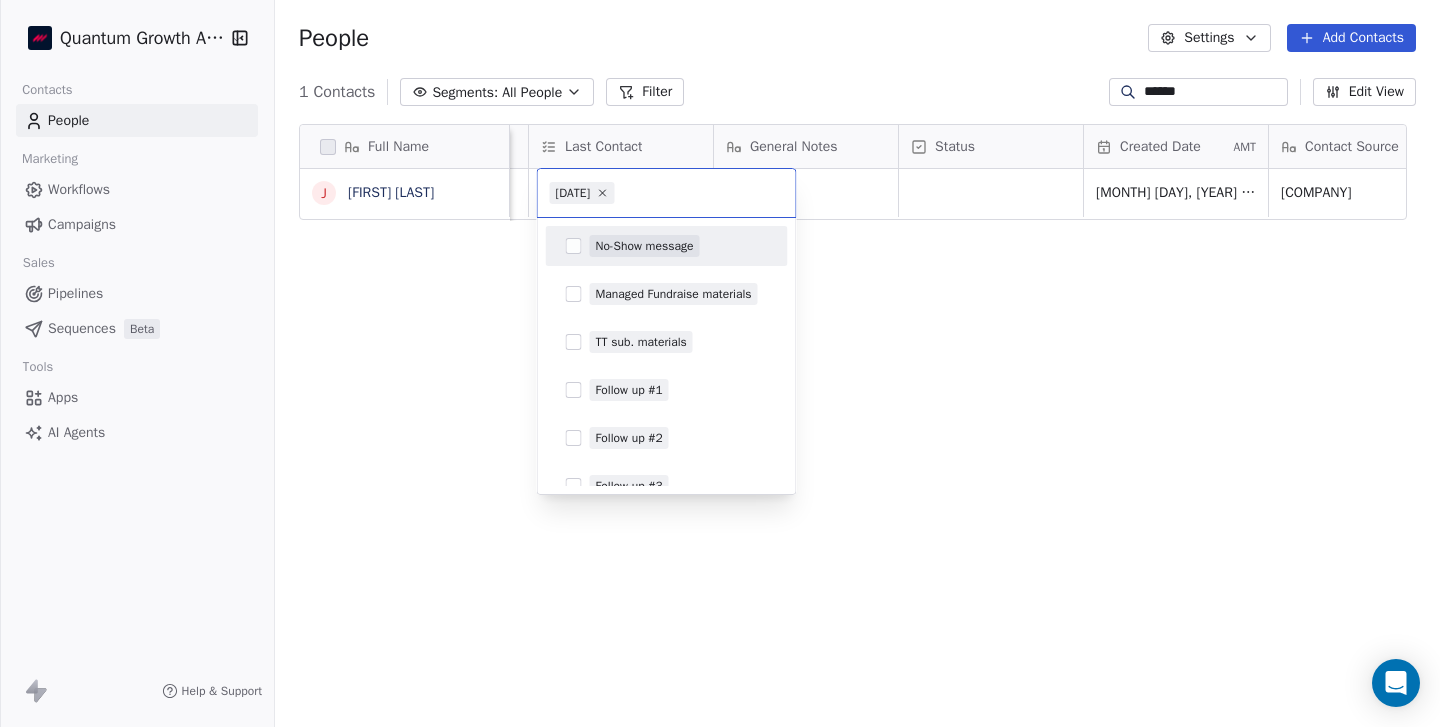 click on "Full Name J [FIRST] [LAST] Last Name Organization BD Account Lead Prospect Category Last Contact General Notes Status Created Date AMT Contact Source Campaign Current Funding Round Capital - Looking to Raise   [FIRST] [LAST] Laura Mtng/Call Req Jun 09, 2025 07:35 PM BD SmartReach email campaign
To pick up a draggable item, press the space bar.
While dragging, use the arrow keys to move the item.
Press space again to drop the item in its new position, or press escape to cancel.
2025-06-25T17:35:08.000Z No-Show message Managed Fundraise materials TT sub. materials Follow up #1 Follow up #2 Follow up #3 Follow up #4 Active Conversation Meeting Phone Call" at bounding box center (720, 363) 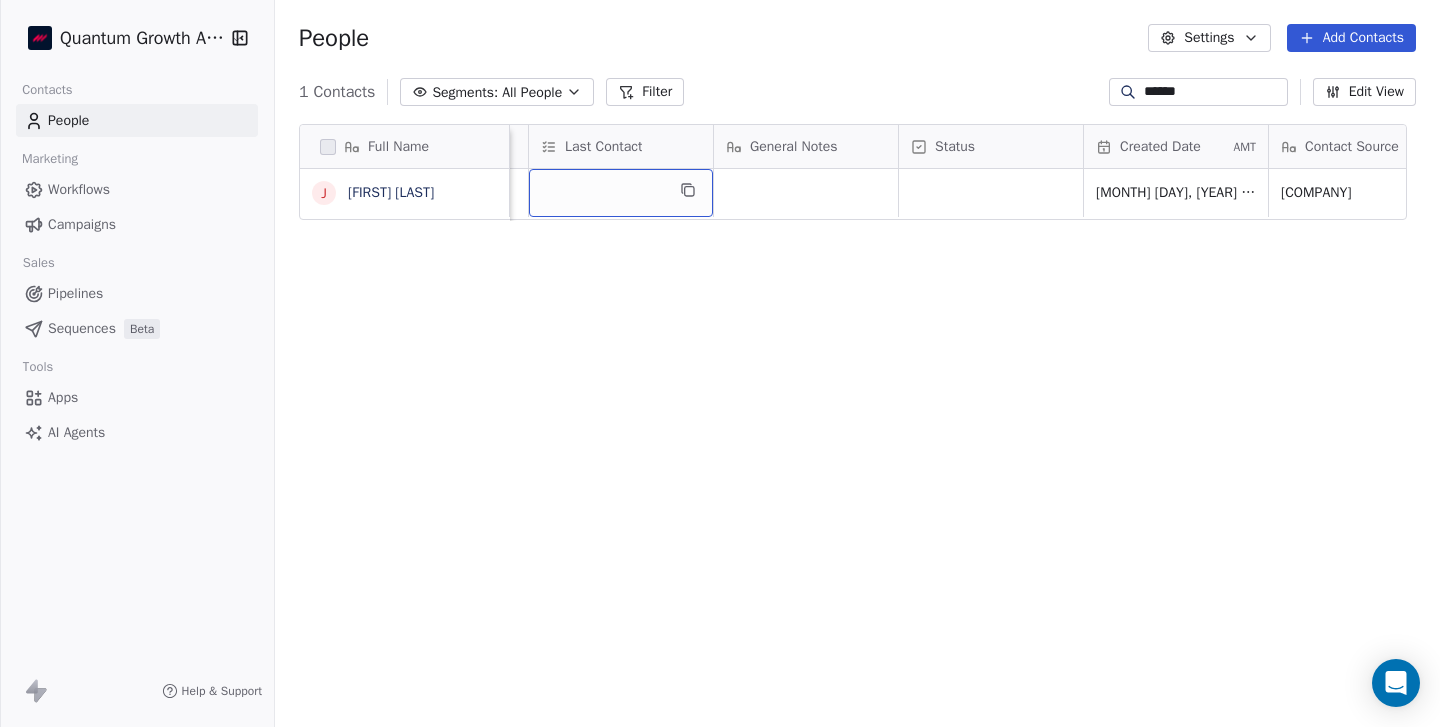click at bounding box center (621, 193) 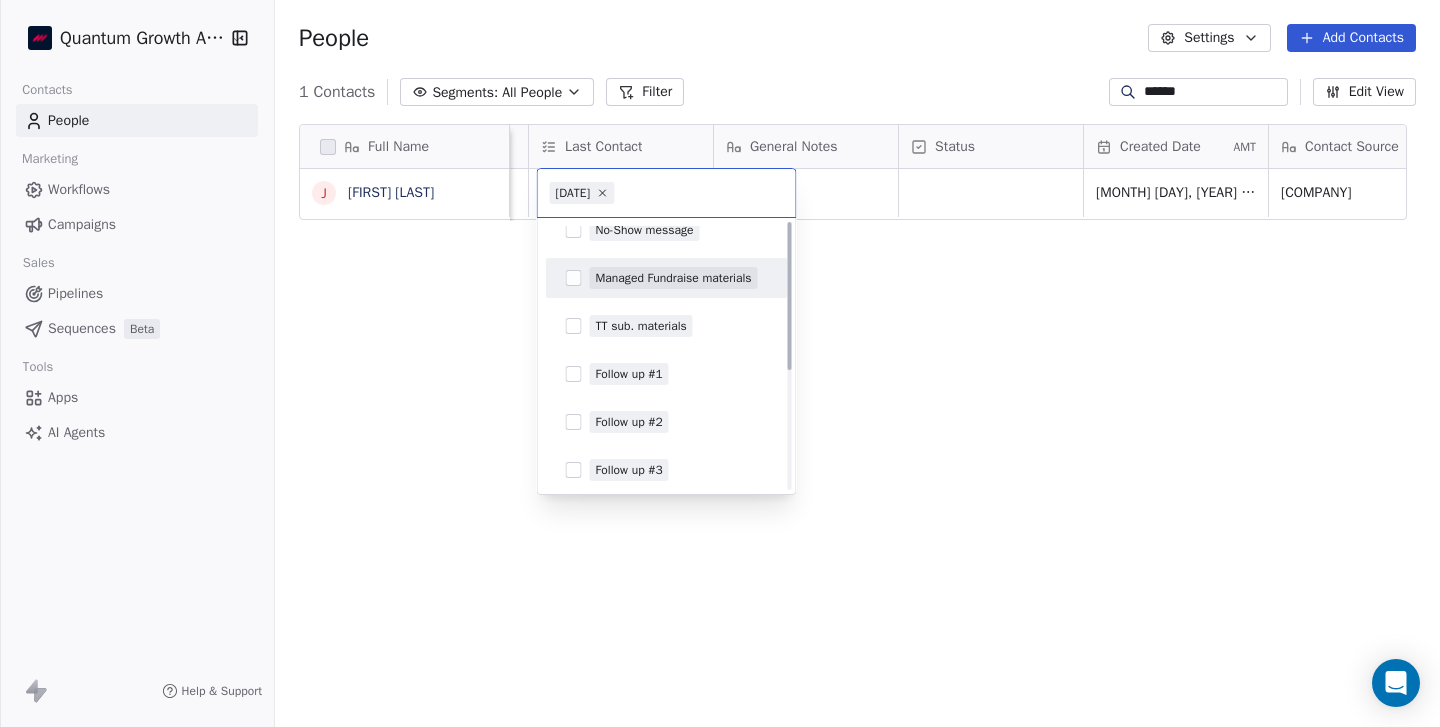 scroll, scrollTop: 0, scrollLeft: 0, axis: both 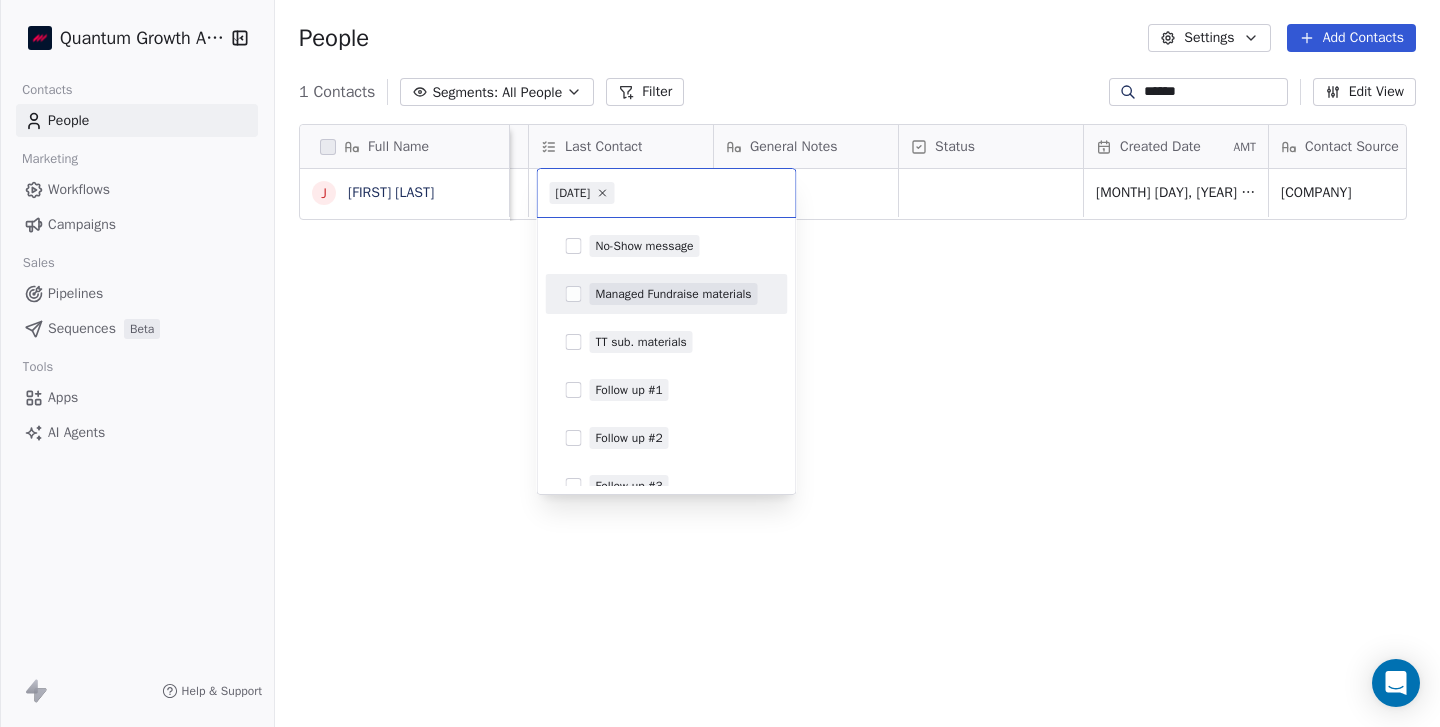 click on "Full Name J [FIRST] [LAST] Last Name Organization BD Account Lead Prospect Category Last Contact General Notes Status Created Date AMT Contact Source Campaign Current Funding Round Capital - Looking to Raise   [FIRST] [LAST] Laura Mtng/Call Req Jun 09, 2025 07:35 PM BD SmartReach email campaign
To pick up a draggable item, press the space bar.
While dragging, use the arrow keys to move the item.
Press space again to drop the item in its new position, or press escape to cancel.
2025-06-25T17:35:08.000Z No-Show message Managed Fundraise materials TT sub. materials Follow up #1 Follow up #2 Follow up #3 Follow up #4 Active Conversation Meeting Phone Call" at bounding box center (720, 363) 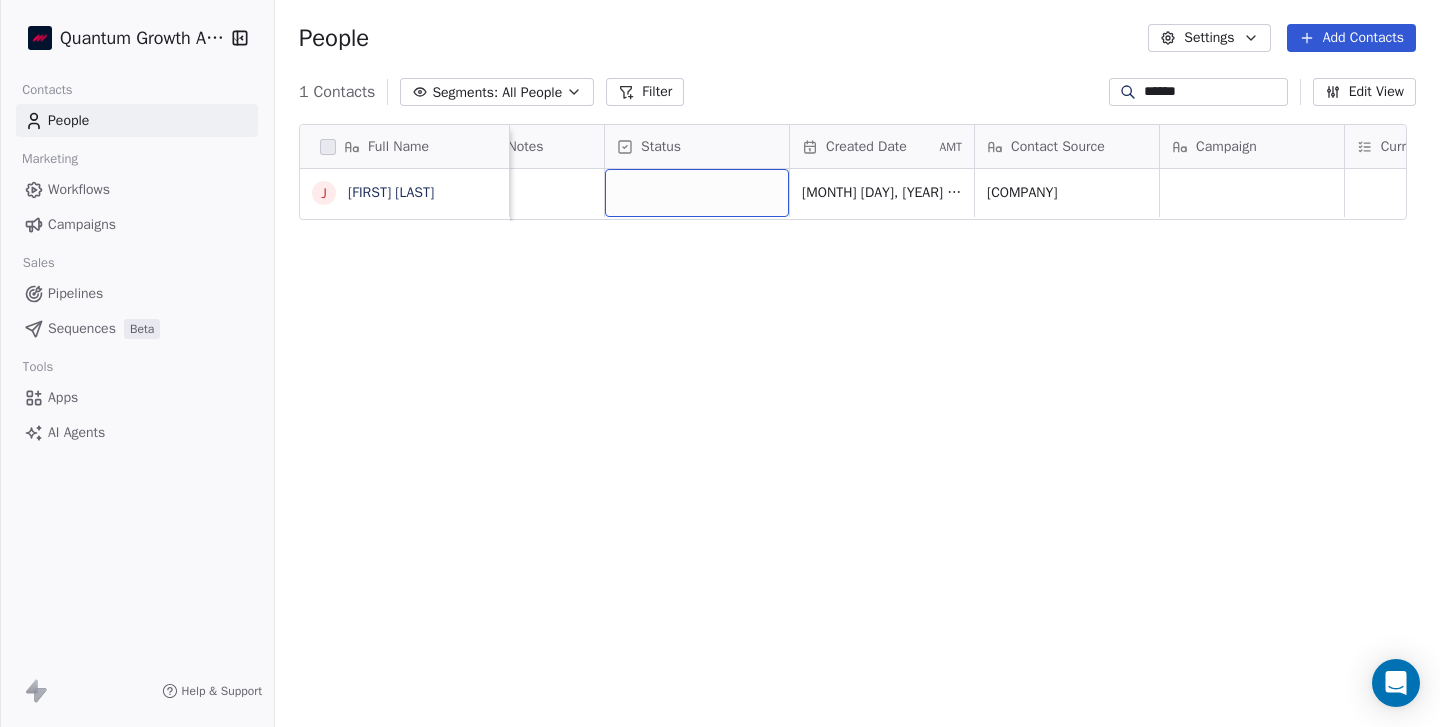 click at bounding box center (697, 193) 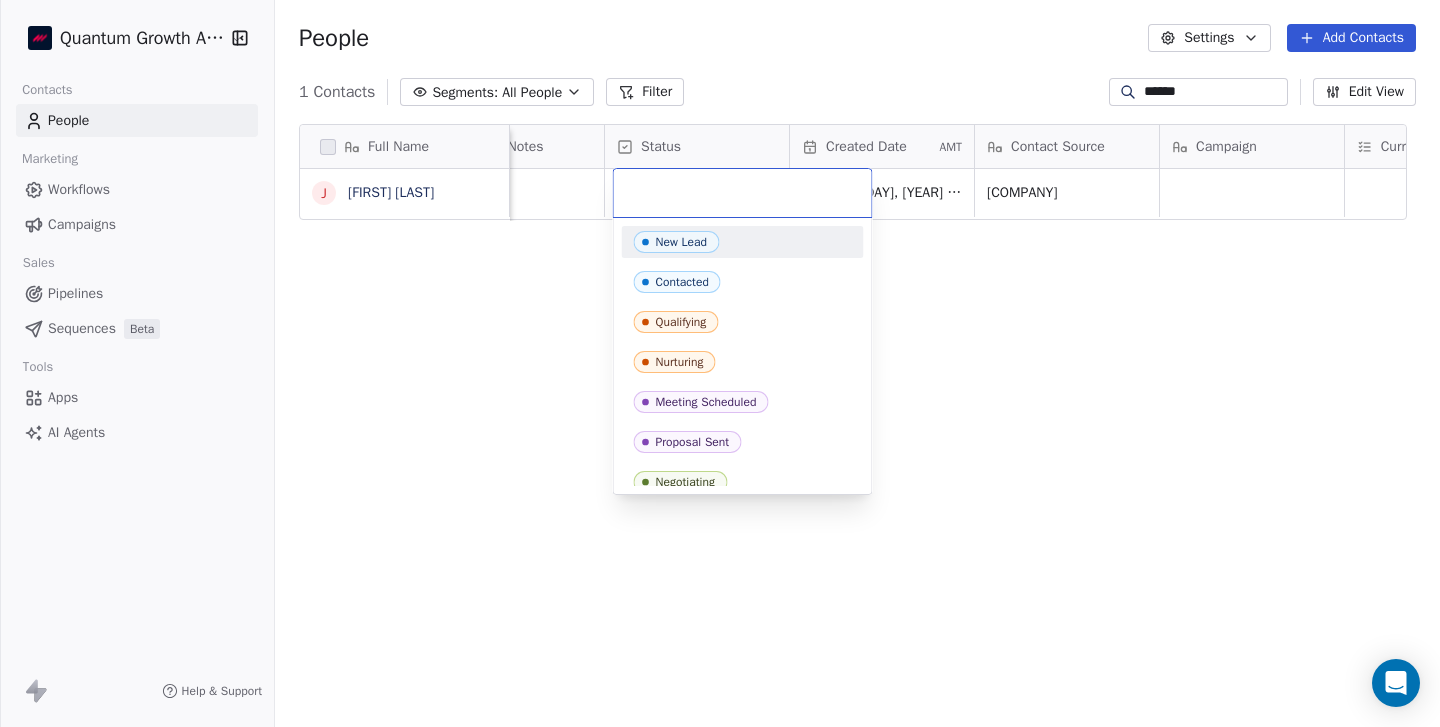 click on "Full Name J [FIRST] [LAST] Email Phone Number First Name Last Name Company Job Title BD Account Lead Prospect Category Last Contact General Notes   [FIRST] [LAST] Mtng/Call Req BD SmartReach email campaign
To pick up a draggable item, press the space bar.
While dragging, use the arrow keys to move the item.
Press space again to drop the item in its new position, or press escape to cancel.
New Lead Contacted Qualifying Nurturing Meeting Scheduled Proposal Sent Negotiating Decision Pending Closed Won Closed Lost Unqualified" at bounding box center [720, 363] 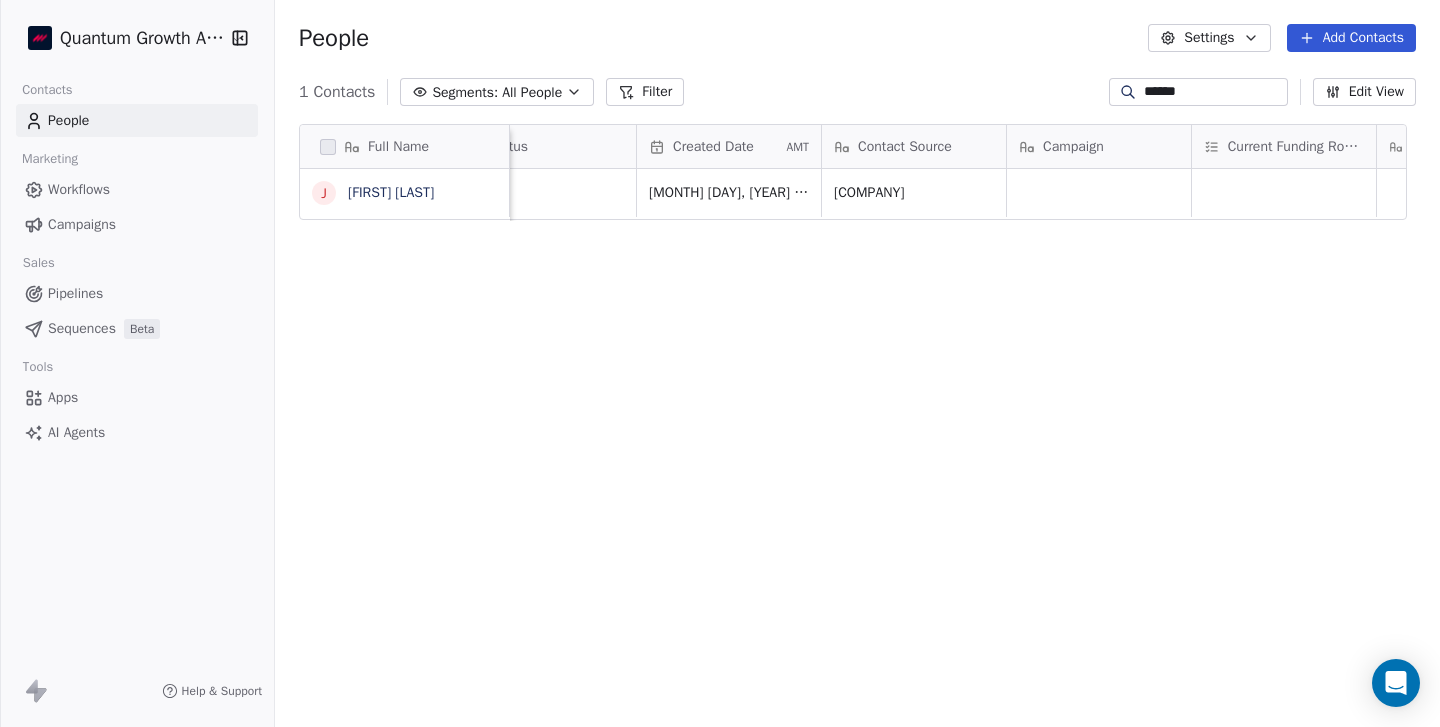 scroll, scrollTop: 0, scrollLeft: 1786, axis: horizontal 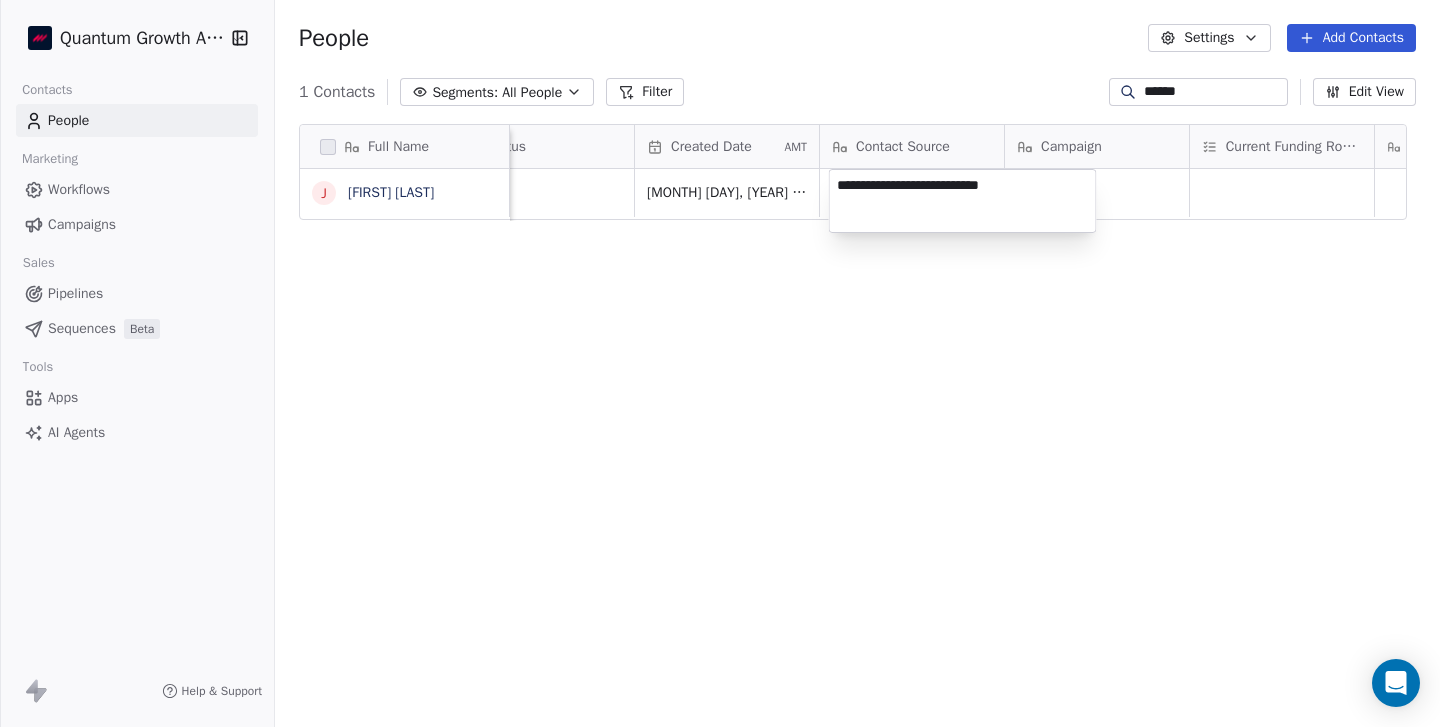 click on "Full Name J [FIRST] [LAST] Prospect Category Last Contact General Notes Status Created Date AMT Contact Source Campaign Current Funding Round Capital - Looking to Raise Capital - Previously Raised Address Browser   [MONTH] [DAY], [YEAR] [HOUR]:[MINUTE] [AM/PM]" at bounding box center [720, 363] 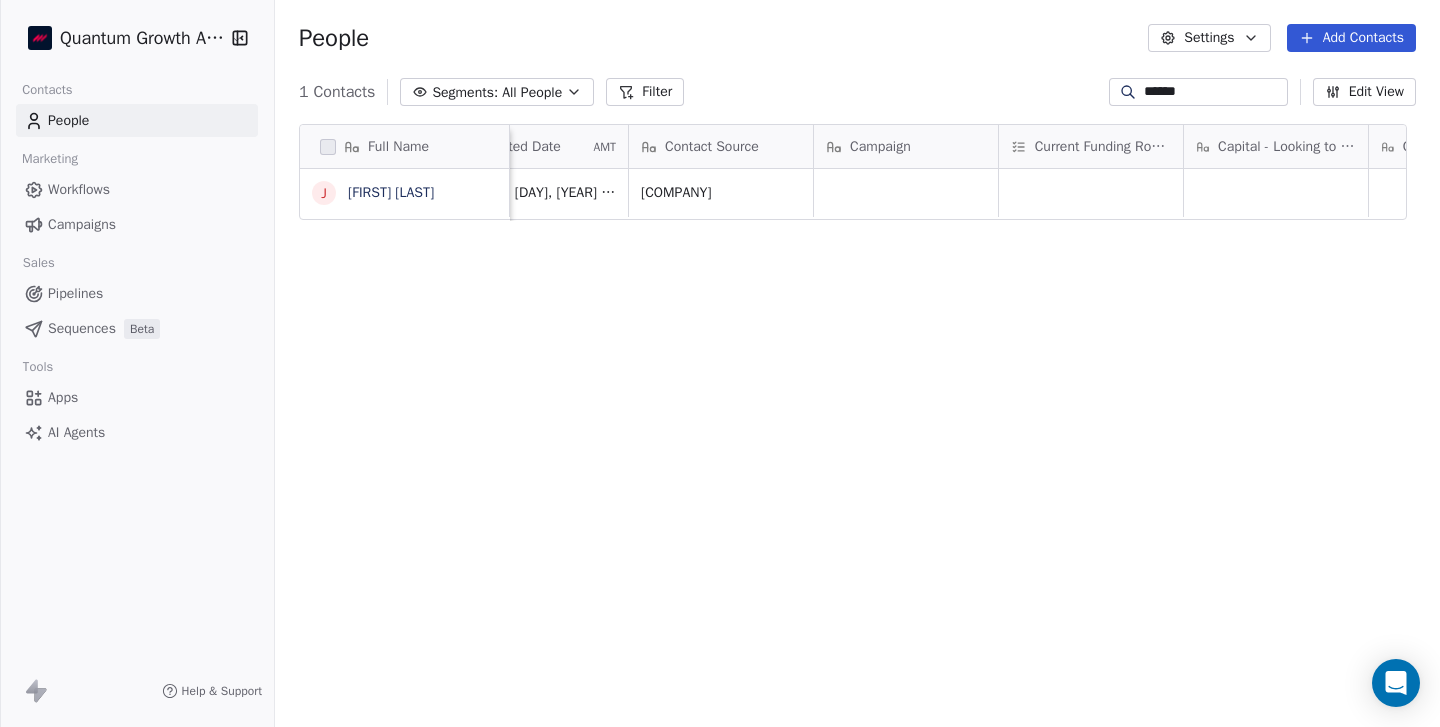 scroll, scrollTop: 0, scrollLeft: 1978, axis: horizontal 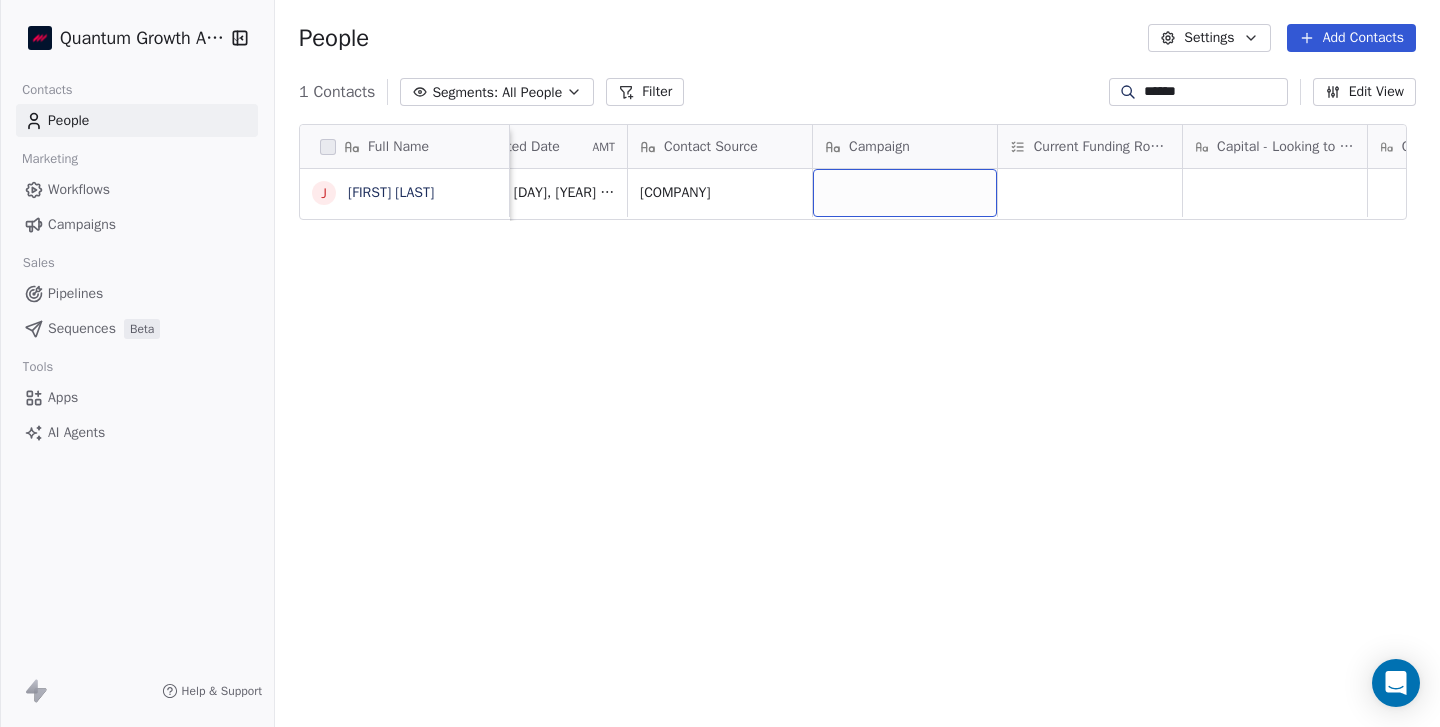 click at bounding box center [905, 193] 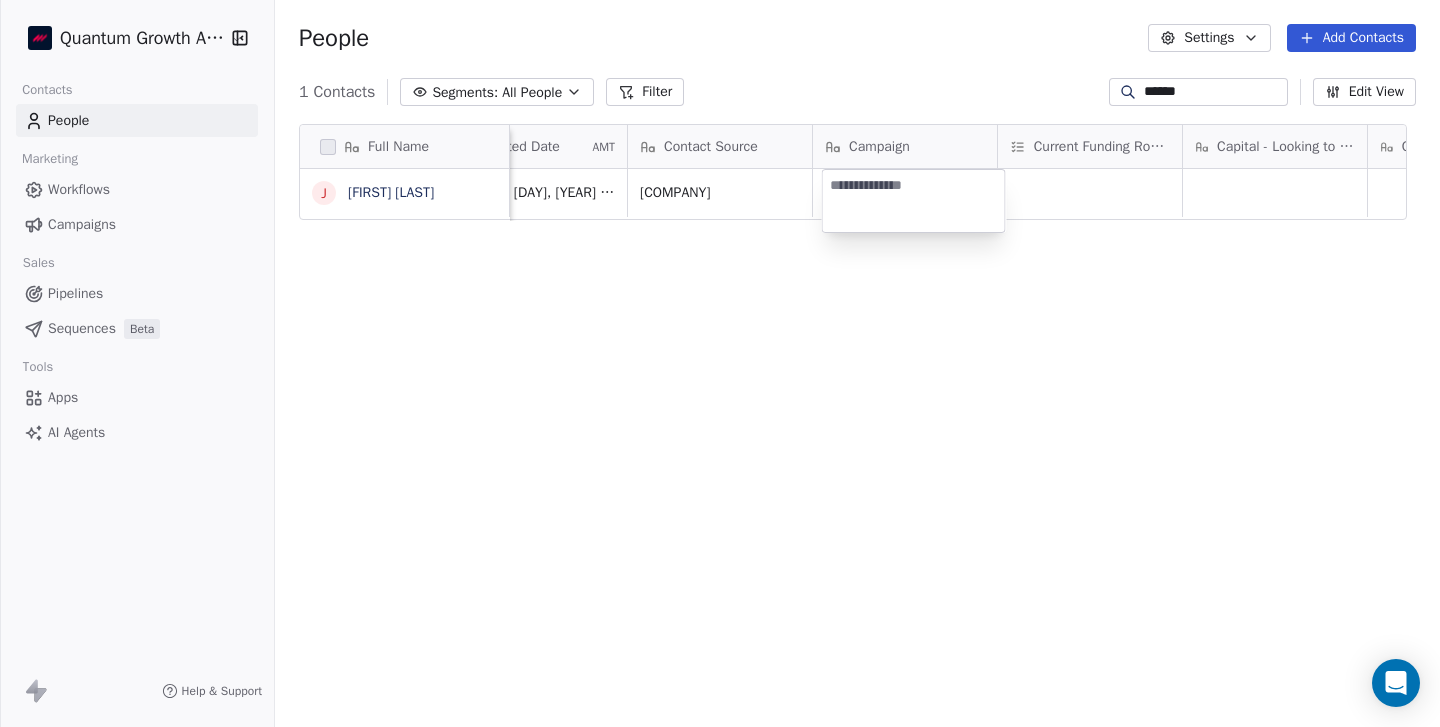 click on "Full Name J [FIRST] [LAST] Last Contact General Notes Status Created Date AMT Contact Source Campaign Current Funding Round Capital - Looking to Raise Capital - Previously Raised Address Browser   [MONTH] [DAY], [YEAR] [HOUR]:[MINUTE] [AM/PM]" at bounding box center (720, 363) 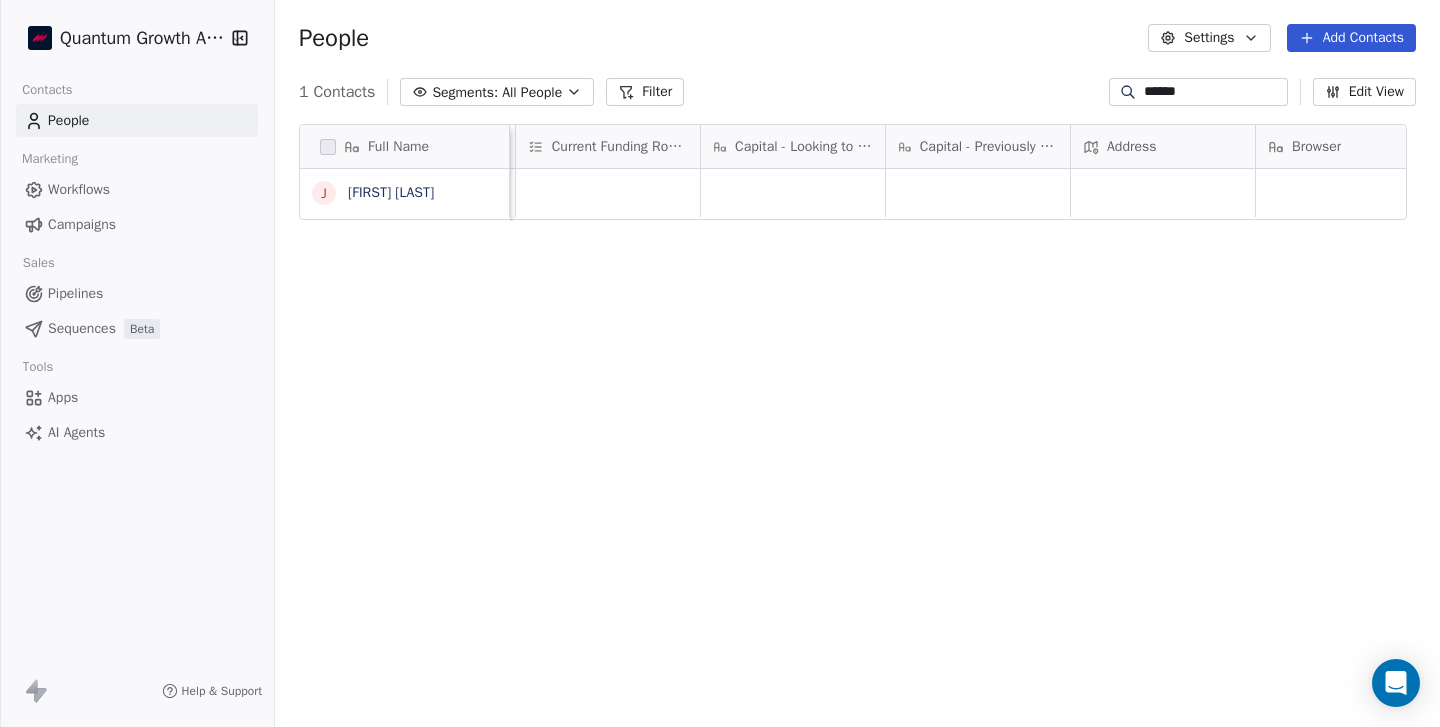 scroll, scrollTop: 0, scrollLeft: 2461, axis: horizontal 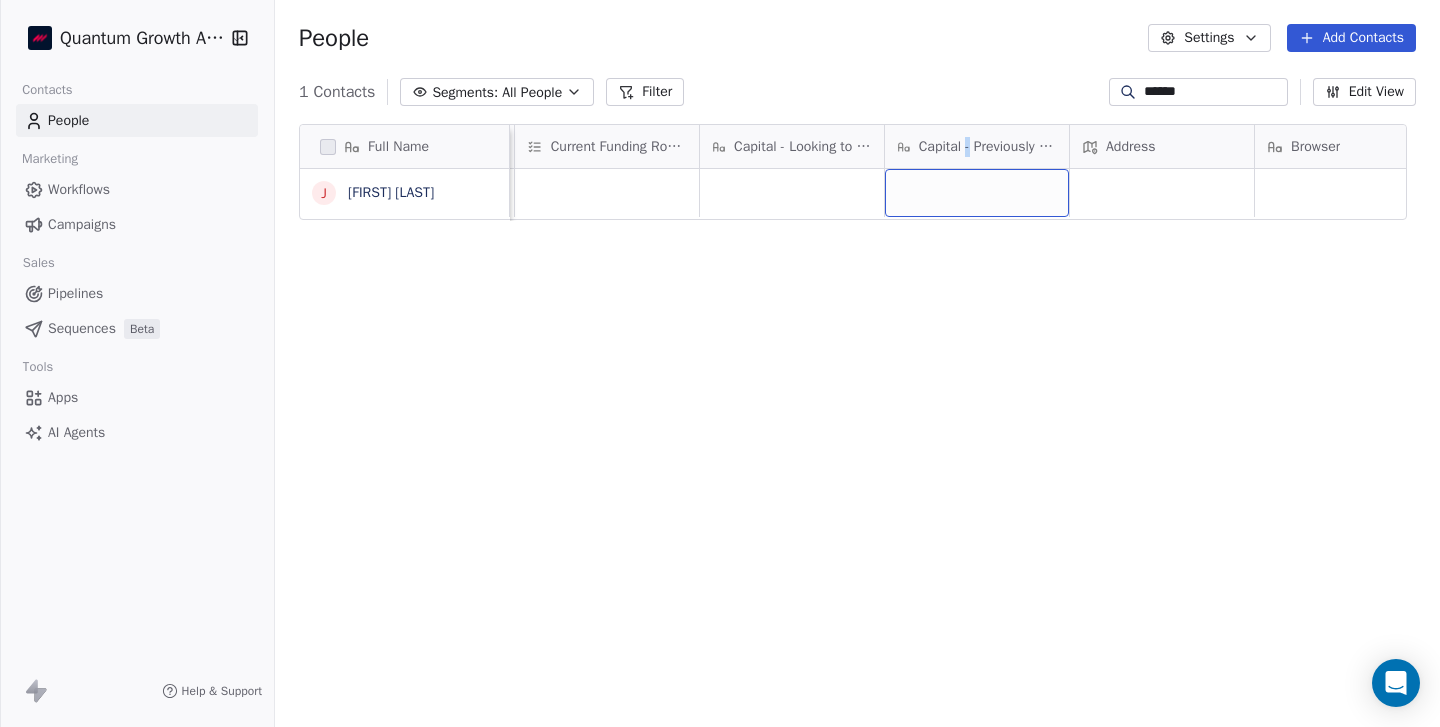 click at bounding box center (977, 193) 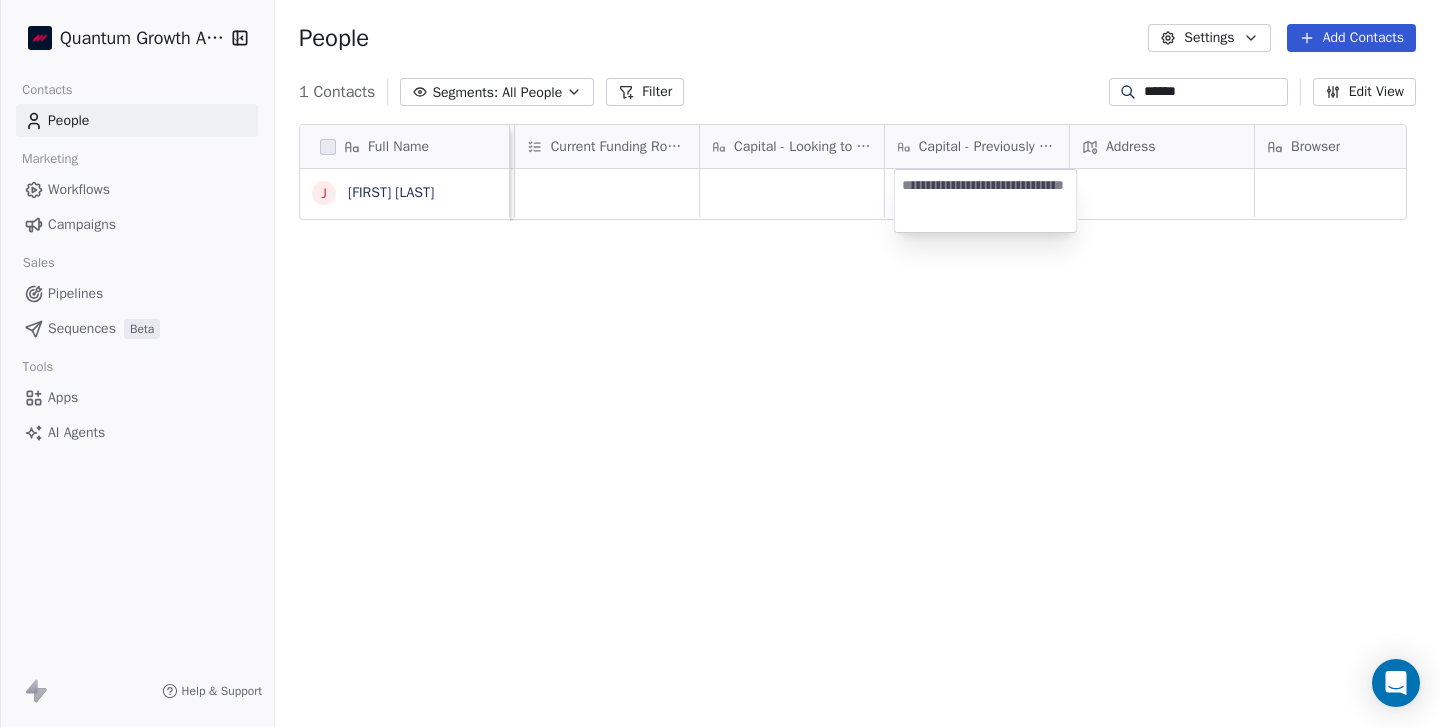 click on "Full Name J [FIRST] [LAST] Address Browser IP Address   [MONTH] [DAY], [YEAR] [HOUR]:[MINUTE] [AM/PM]" at bounding box center [720, 363] 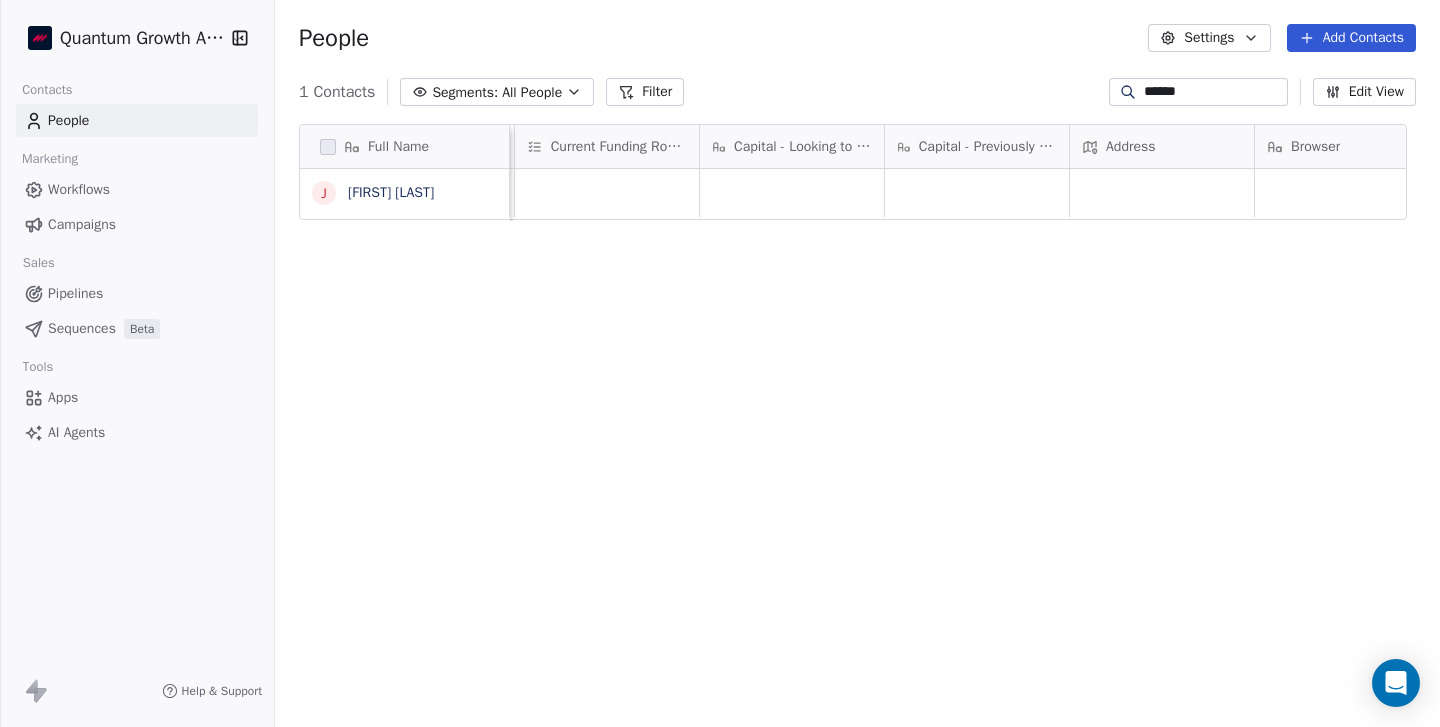 click on "Capital - Previously Raised" at bounding box center [988, 147] 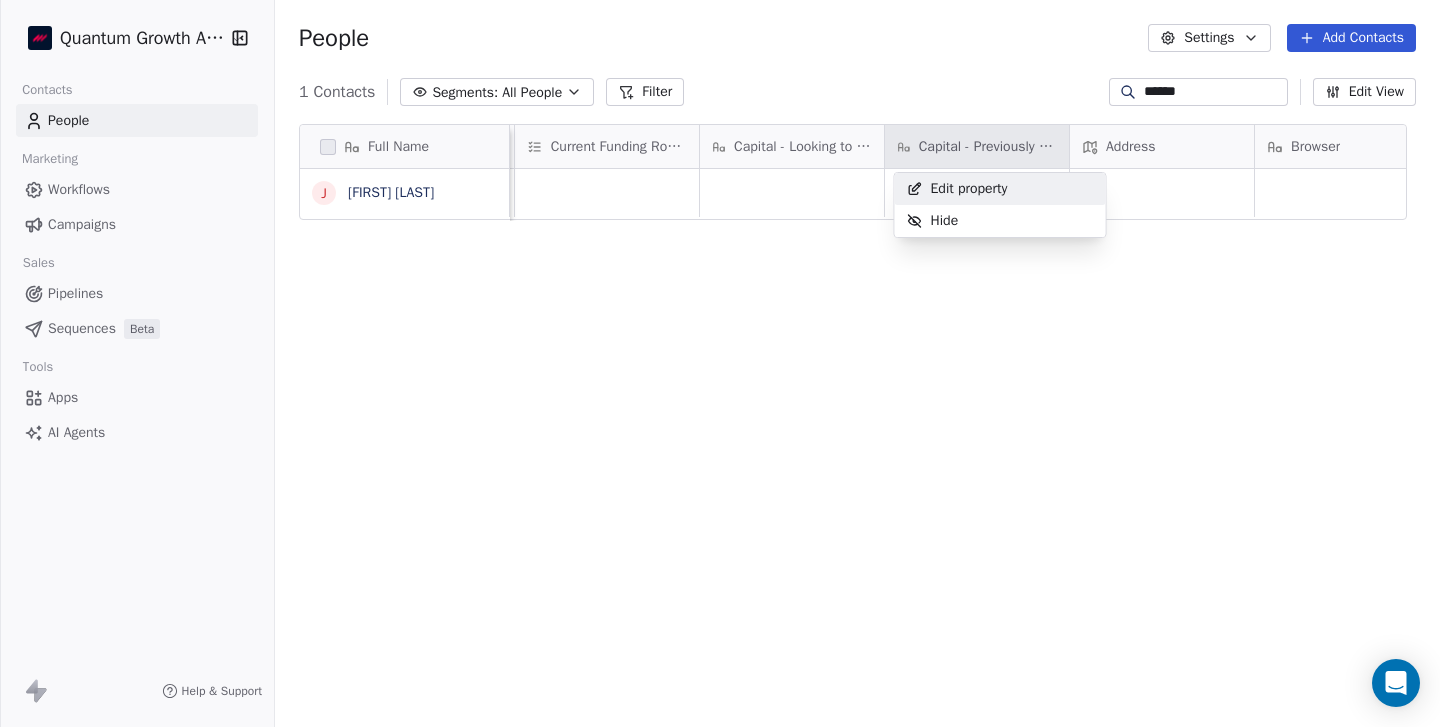 click on "Full Name J [FIRST] [LAST] Status Created Date AMT Contact Source Campaign Current Funding Round Capital - Looking to Raise Capital - Previously Raised Address Browser Job Title Timezone IP Address   Jun 09, 2025 07:35 PM BD SmartReach email campaign
To pick up a draggable item, press the space bar.
While dragging, use the arrow keys to move the item.
Press space again to drop the item in its new position, or press escape to cancel.
Edit property Hide" at bounding box center [720, 363] 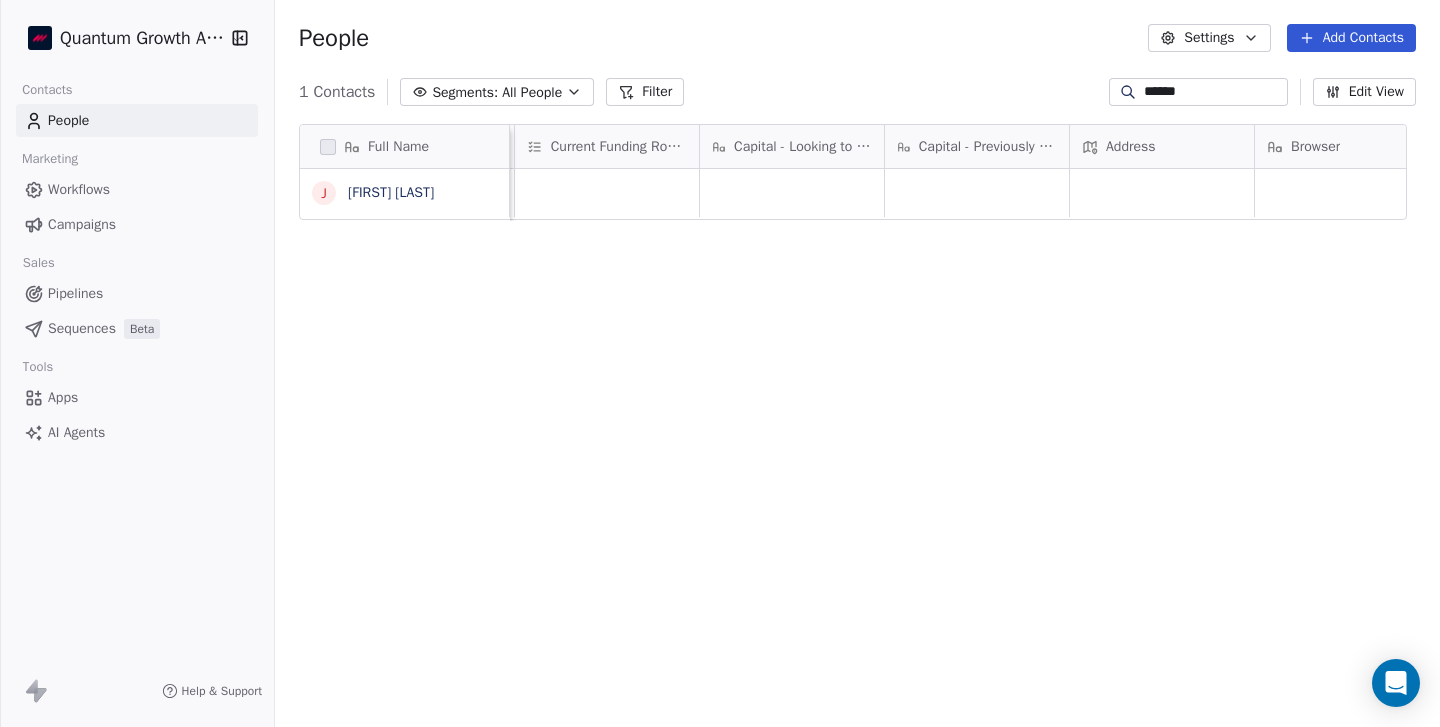 click on "Capital - Looking to Raise" at bounding box center [803, 147] 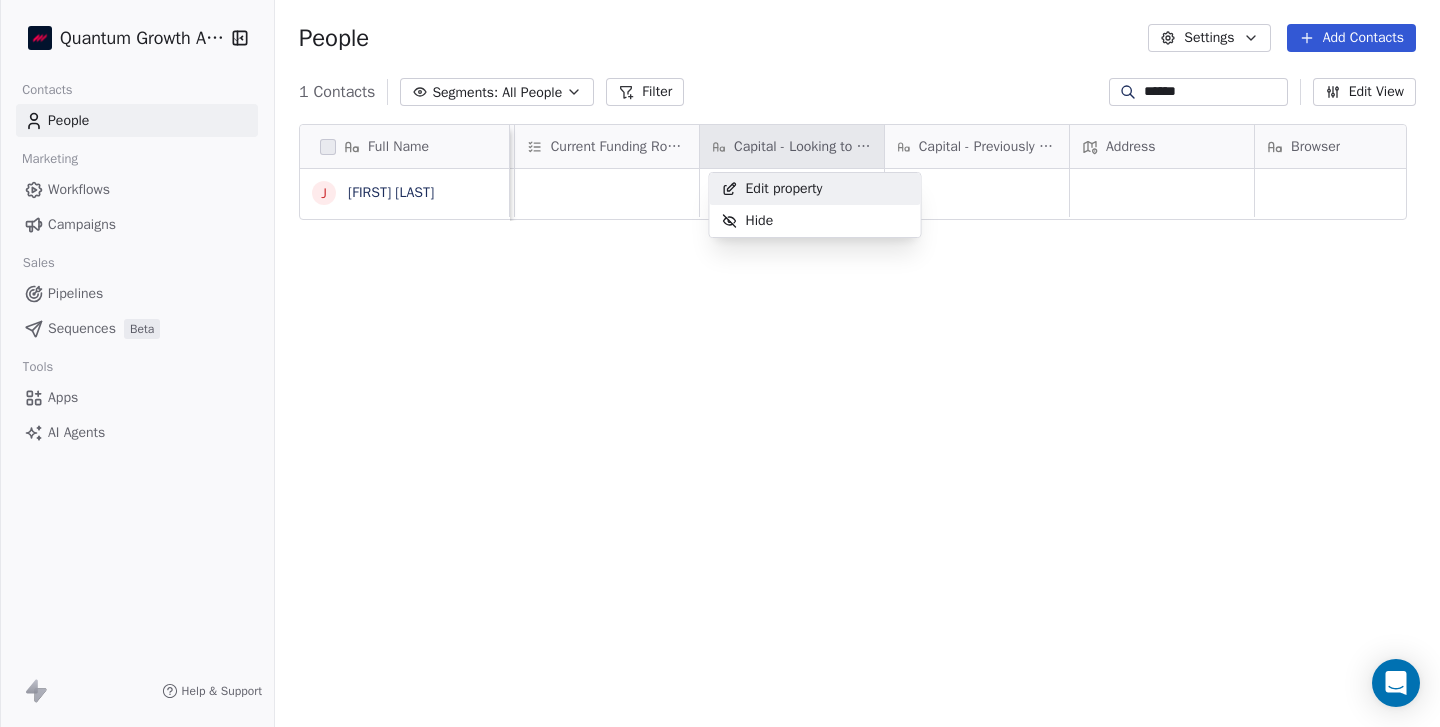 click on "Full Name J [FIRST] [LAST] Status Created Date AMT Contact Source Campaign Current Funding Round Capital - Looking to Raise Capital - Previously Raised Address Browser Job Title Timezone IP Address   Jun 09, 2025 07:35 PM BD SmartReach email campaign
To pick up a draggable item, press the space bar.
While dragging, use the arrow keys to move the item.
Press space again to drop the item in its new position, or press escape to cancel.
Edit property Hide" at bounding box center (720, 363) 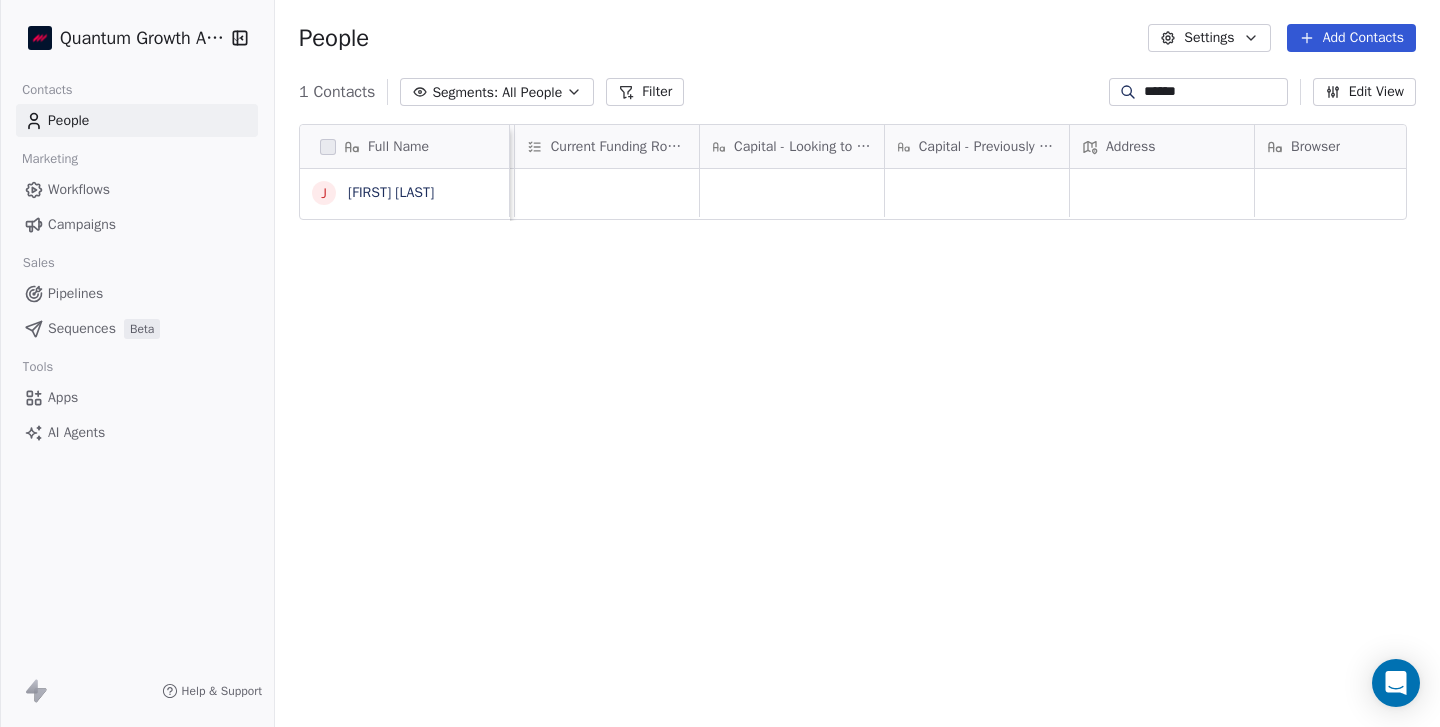 click on "Current Funding Round" at bounding box center [619, 147] 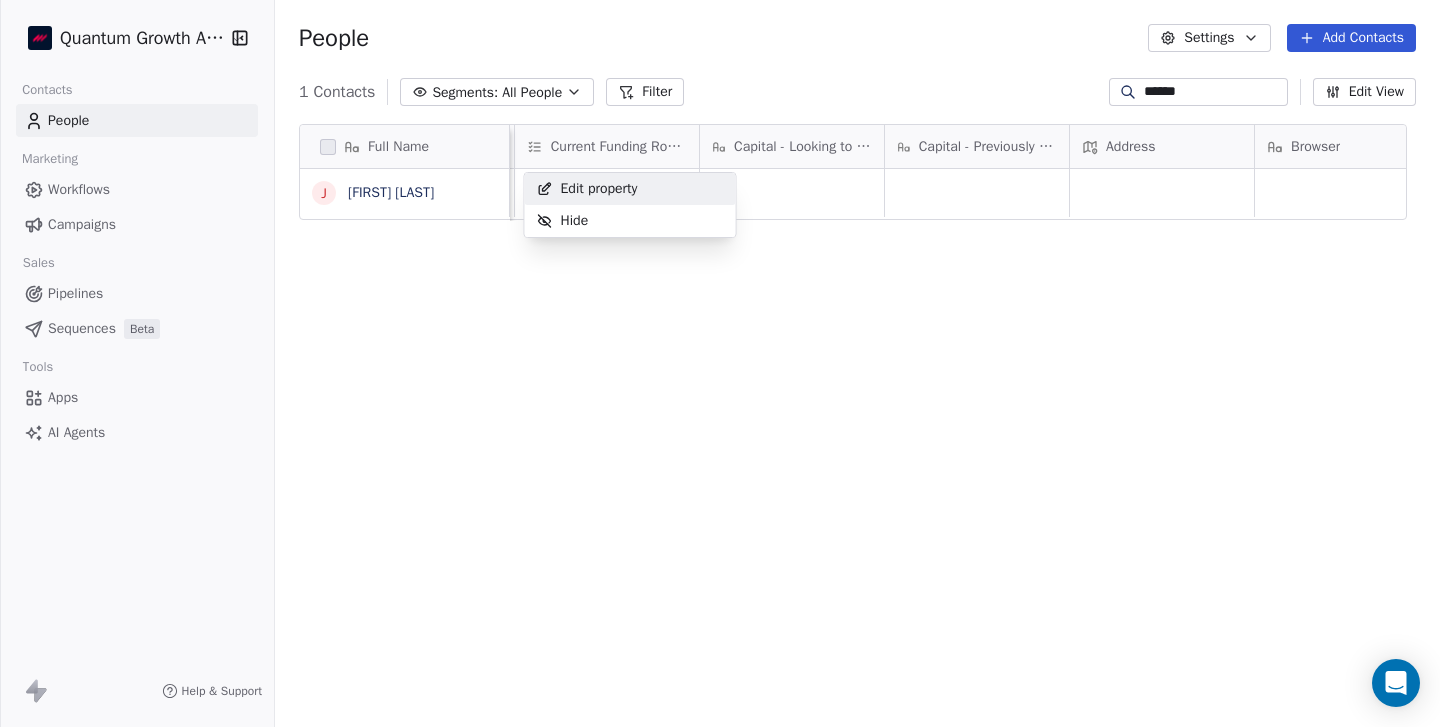 click on "Full Name J [FIRST] [LAST] Status Created Date AMT Contact Source Campaign Current Funding Round Capital - Looking to Raise Capital - Previously Raised Address Browser Job Title Timezone IP Address   Jun 09, 2025 07:35 PM BD SmartReach email campaign
To pick up a draggable item, press the space bar.
While dragging, use the arrow keys to move the item.
Press space again to drop the item in its new position, or press escape to cancel.
Edit property Hide" at bounding box center (720, 363) 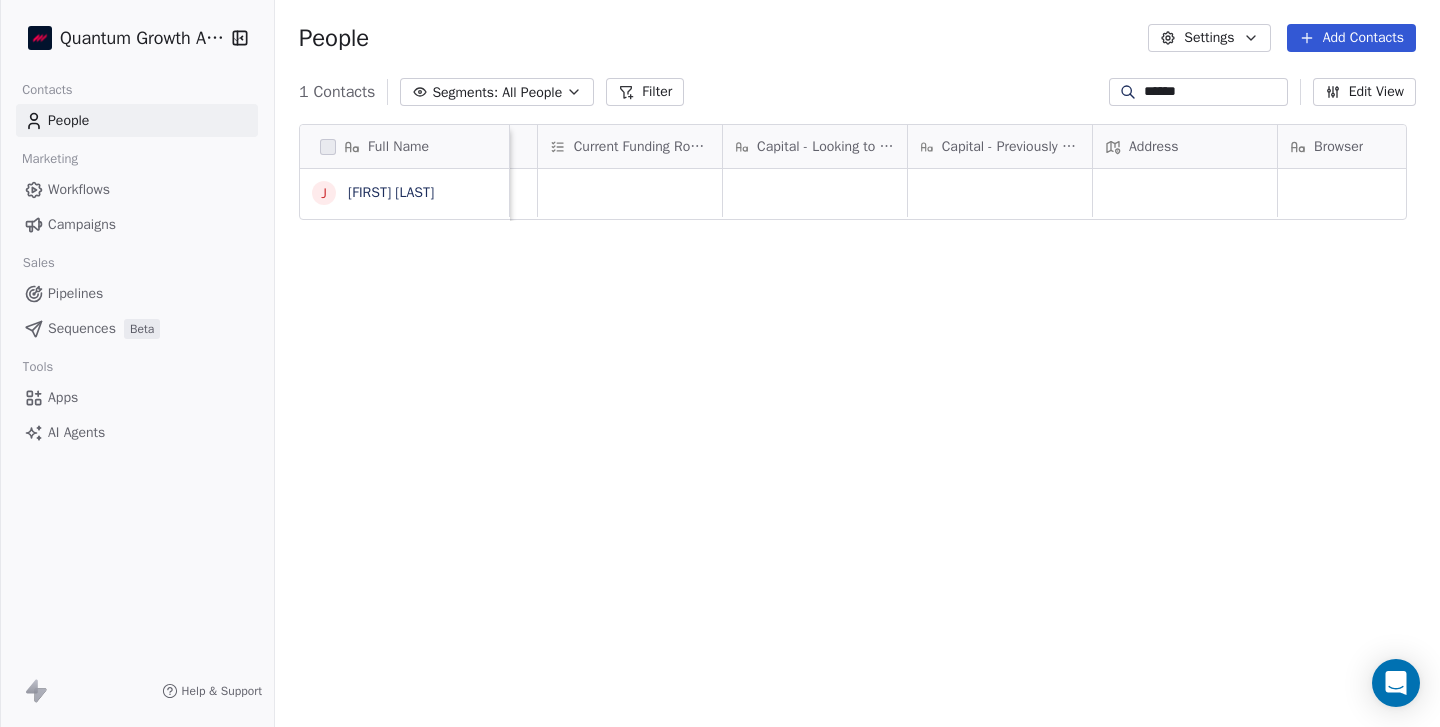 scroll, scrollTop: 0, scrollLeft: 2437, axis: horizontal 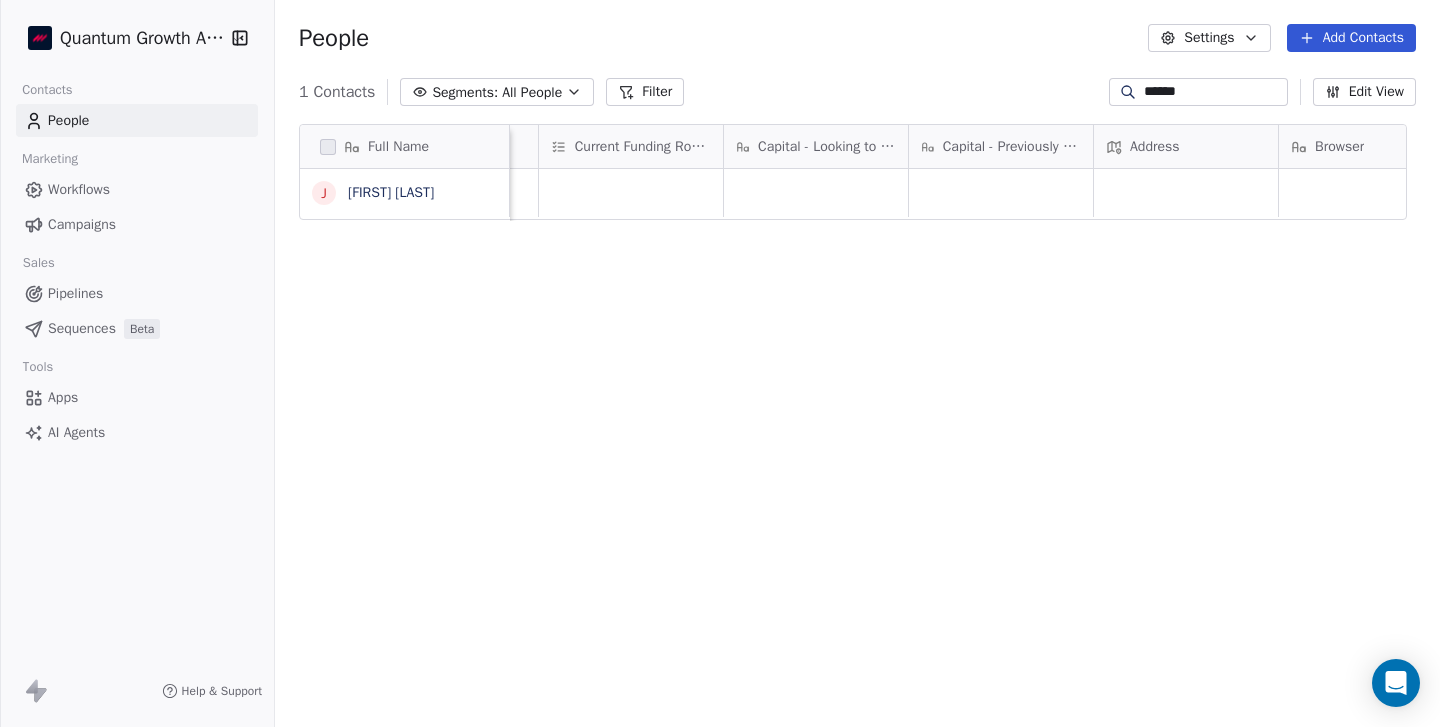 click on "1 Contacts Segments: All People Filter  ****** Edit View" at bounding box center (857, 92) 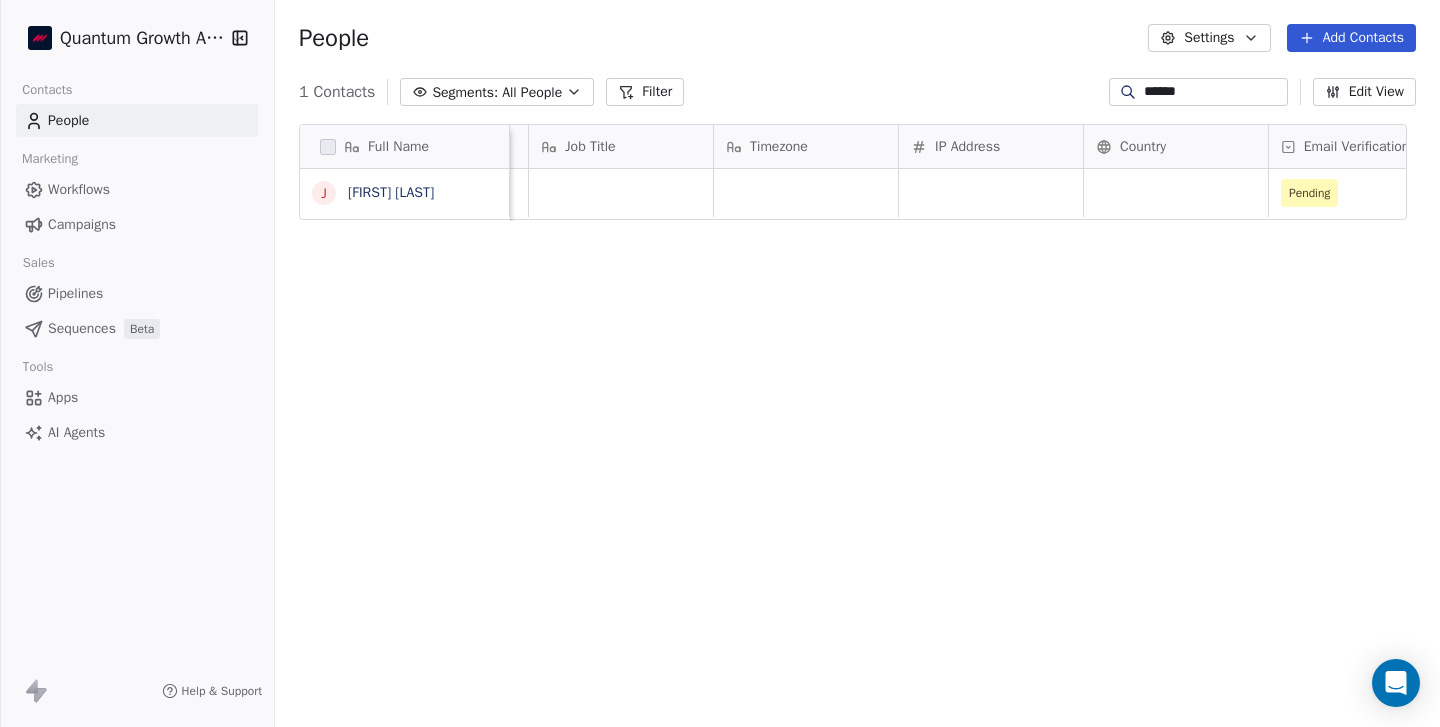scroll, scrollTop: 0, scrollLeft: 3373, axis: horizontal 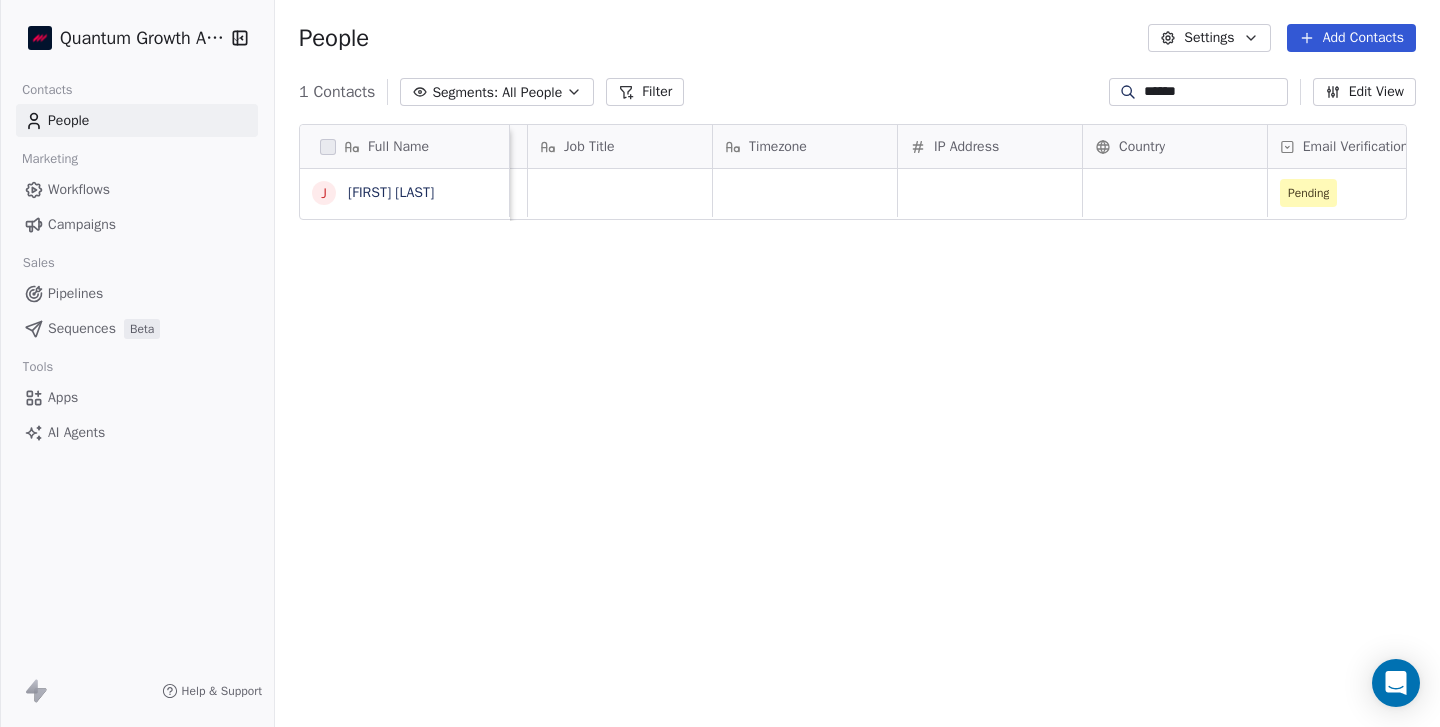 click on "Country" at bounding box center [1173, 147] 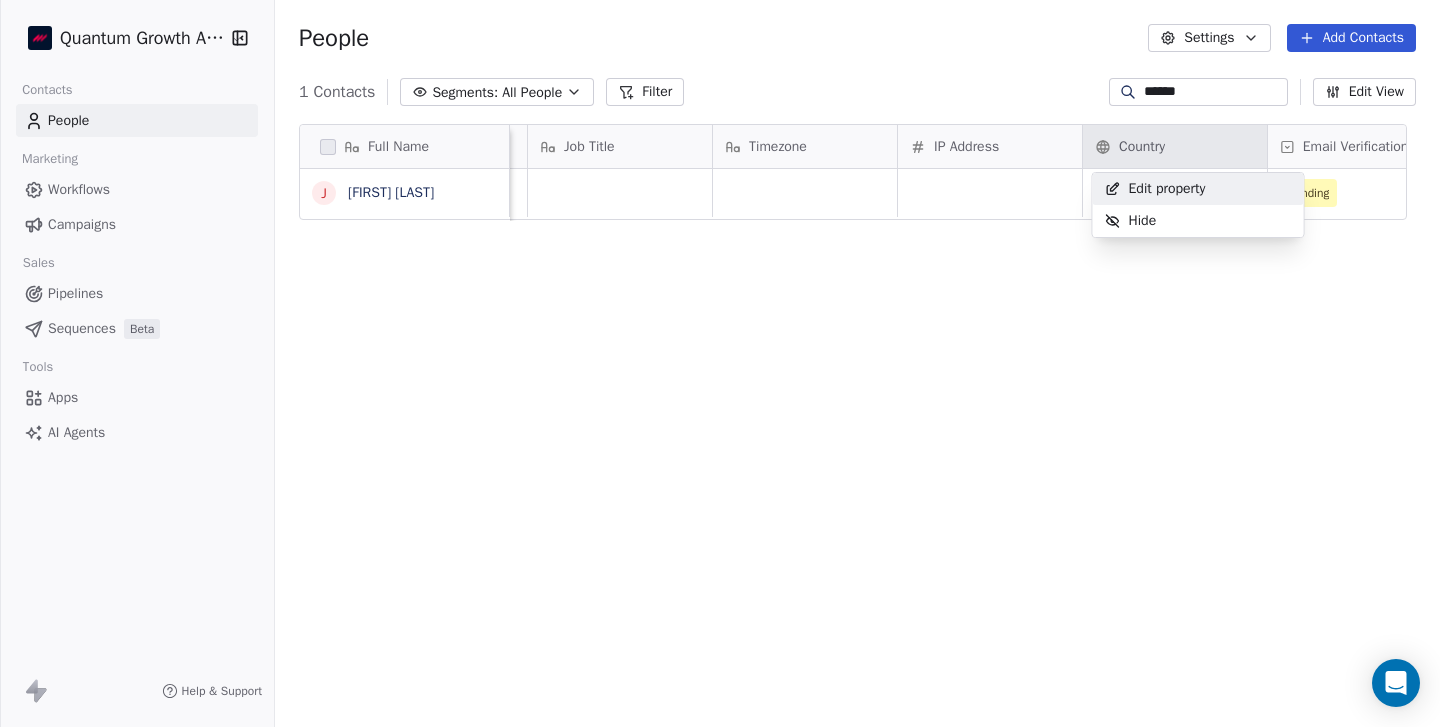 click on "Full Name J [FIRST] [LAST] Capital - Looking to Raise Capital - Previously Raised Address Browser Job Title Timezone IP Address [COUNTRY] Email Verification Status Last Updated Date AMT Latest Meeting Name Latest Meeting Time AMT   Pending Jul 21, 2025 10:49 AM
To pick up a draggable item, press the space bar.
While dragging, use the arrow keys to move the item.
Press space again to drop the item in its new position, or press escape to cancel.
Edit property Hide" at bounding box center (720, 363) 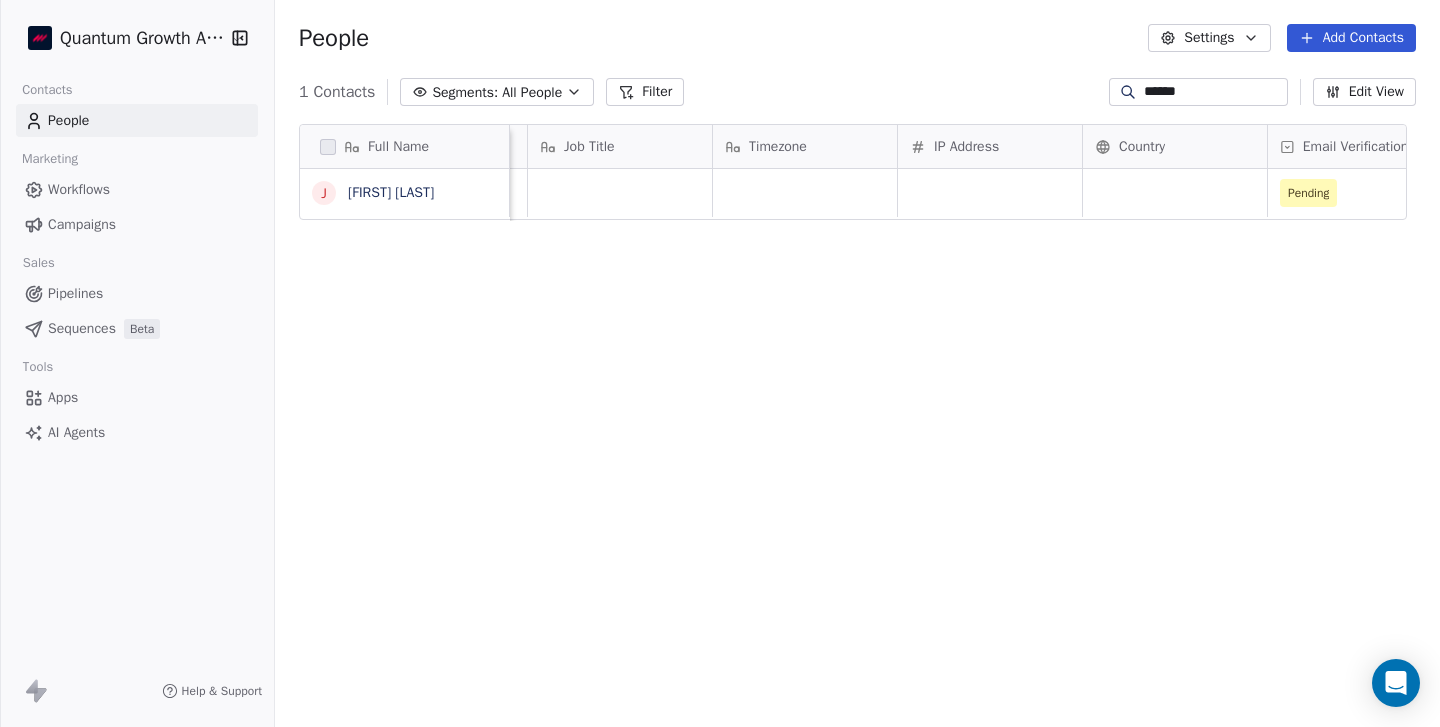 click 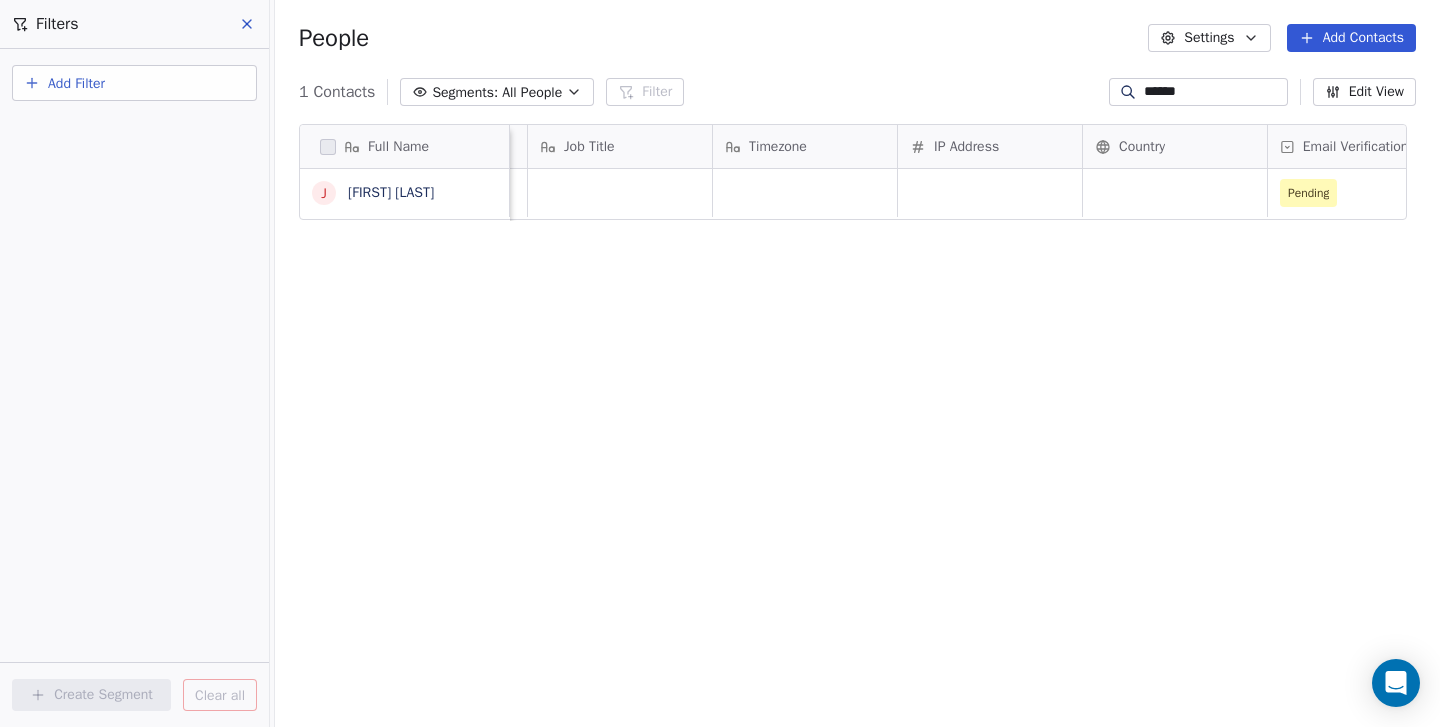 click on "Add Filter" at bounding box center [134, 83] 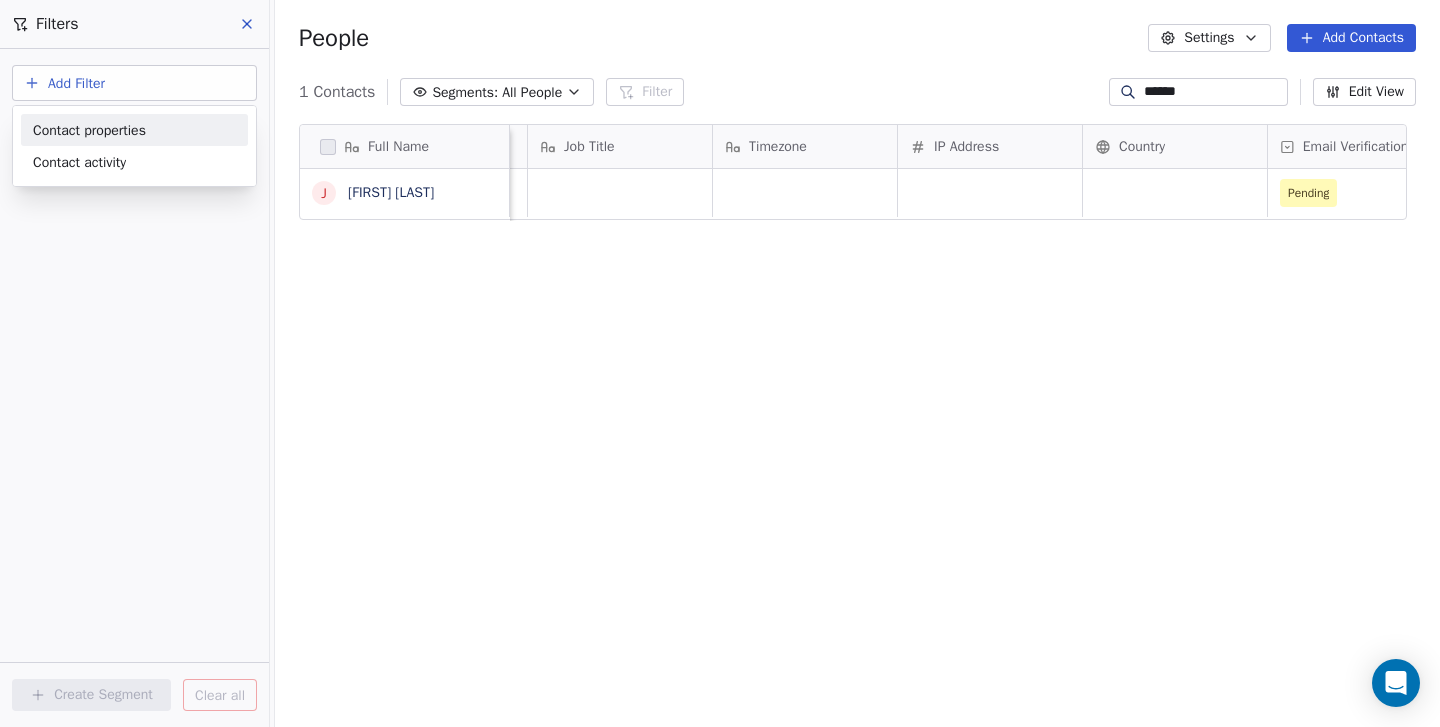 click on "Full Name J [FIRST] [LAST] Capital - Looking to Raise Capital - Previously Raised Address Browser Job Title Timezone IP Address Country Email Verification Status Last Updated Date AMT Latest Meeting Name Latest Meeting Time AMT   Pending Jul 21, 2025 10:49 AM
To pick up a draggable item, press the space bar.
While dragging, use the arrow keys to move the item.
Press space again to drop the item in its new position, or press escape to cancel.
Contact properties Contact activity" at bounding box center (720, 363) 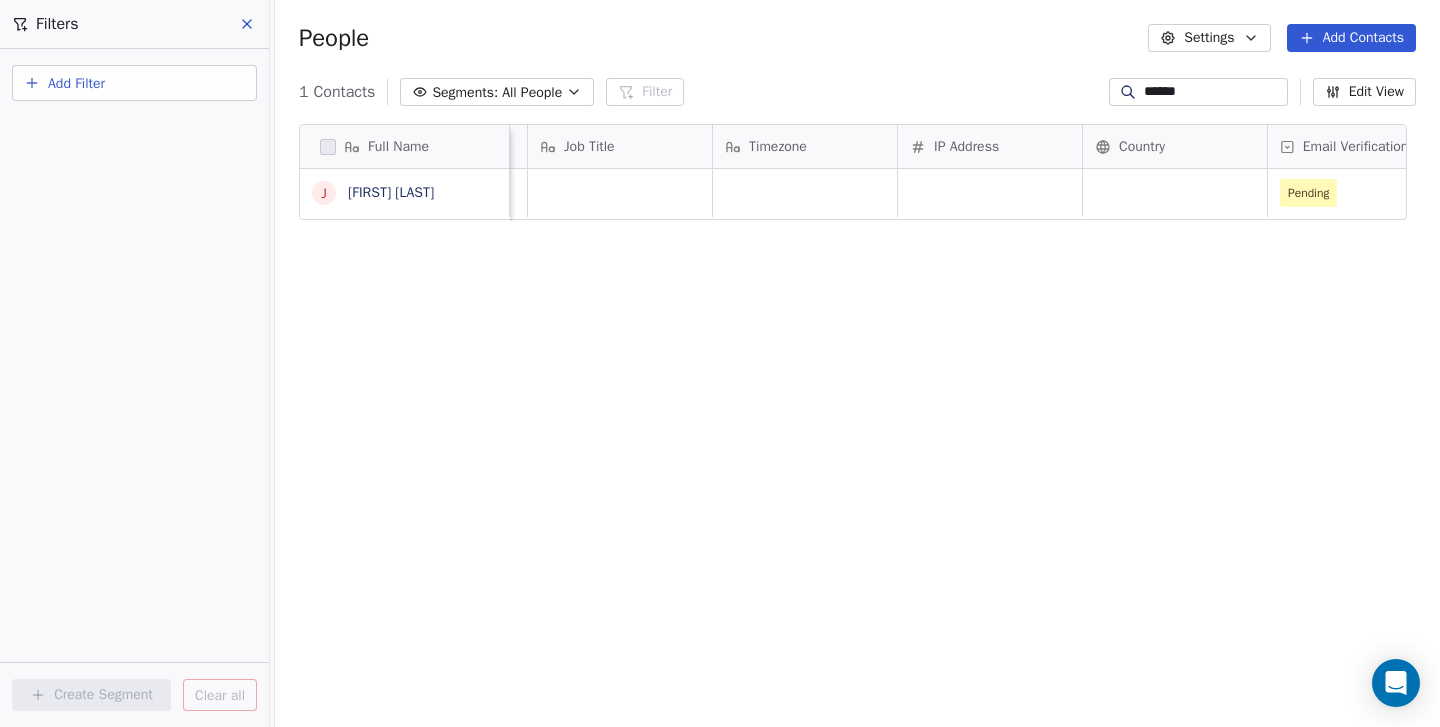 click 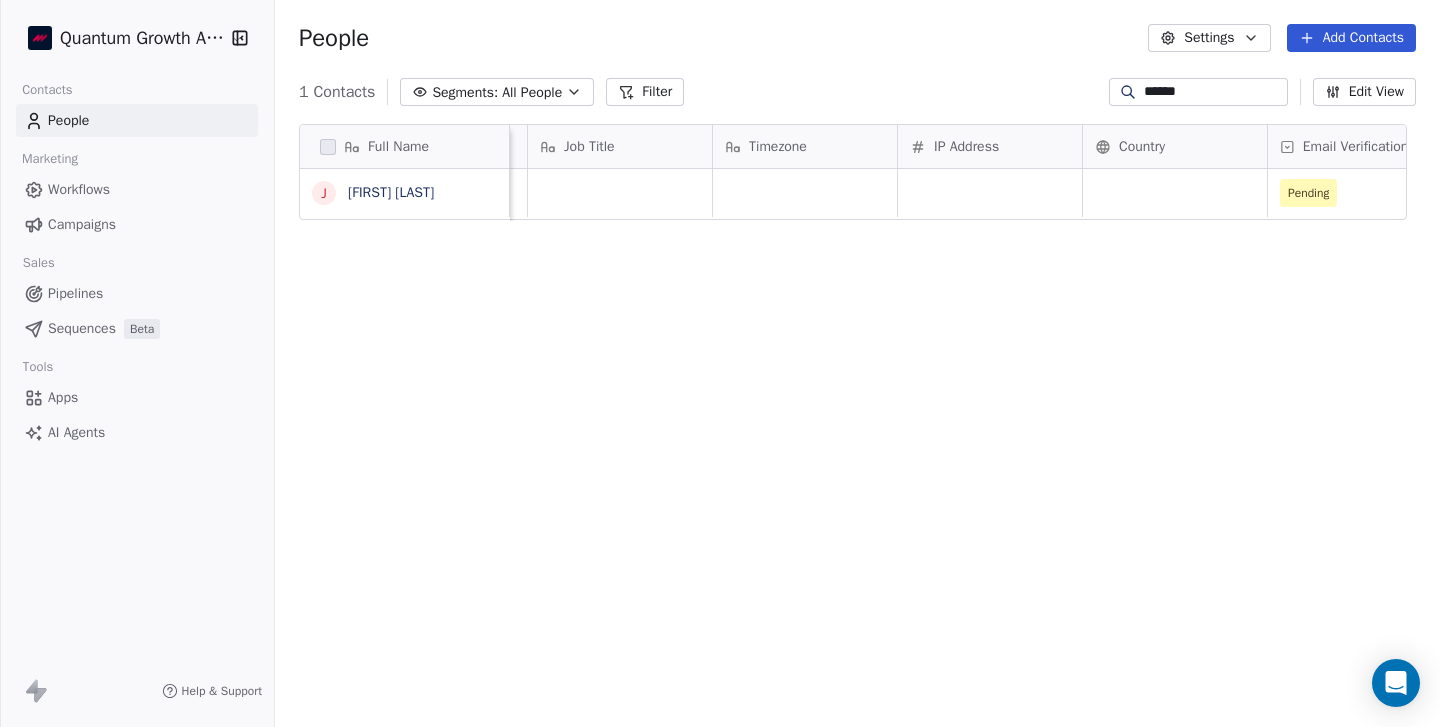 click on "People Settings  Add Contacts" at bounding box center (857, 38) 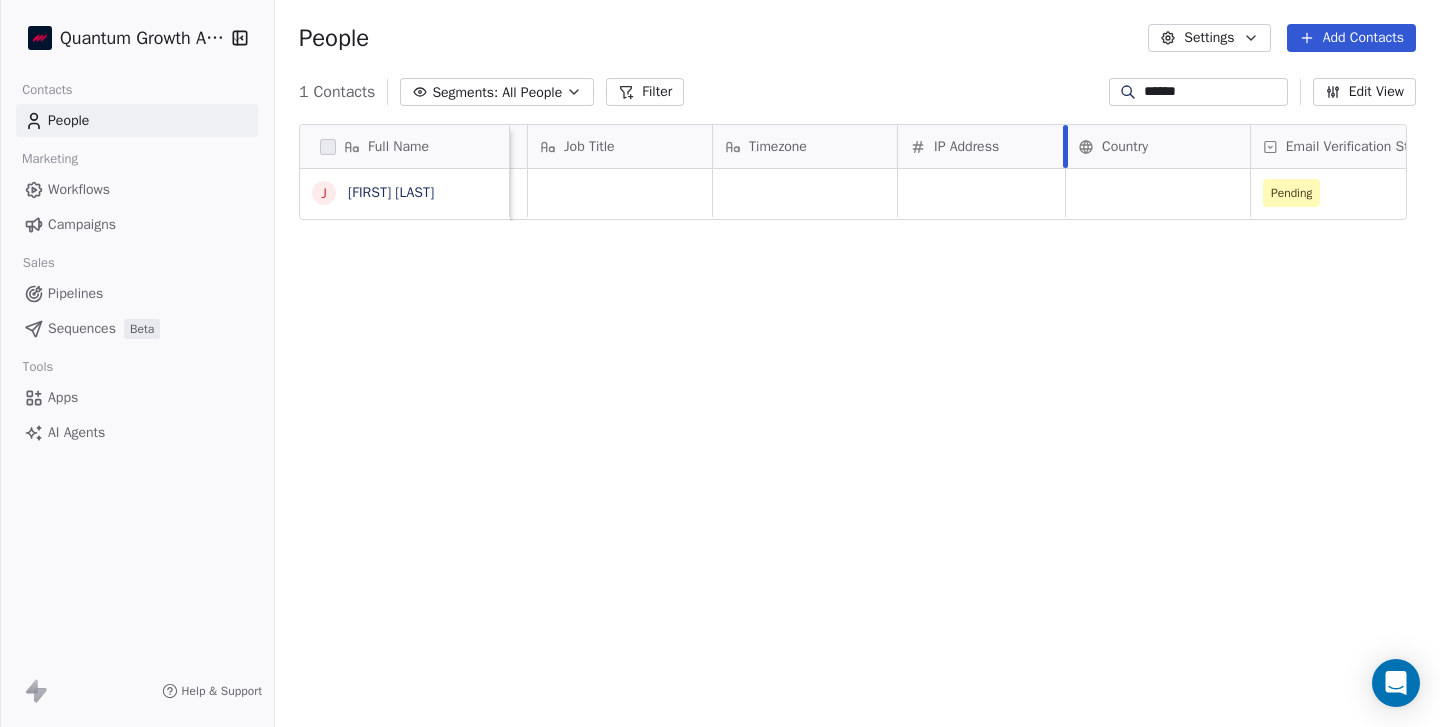 click at bounding box center (1065, 146) 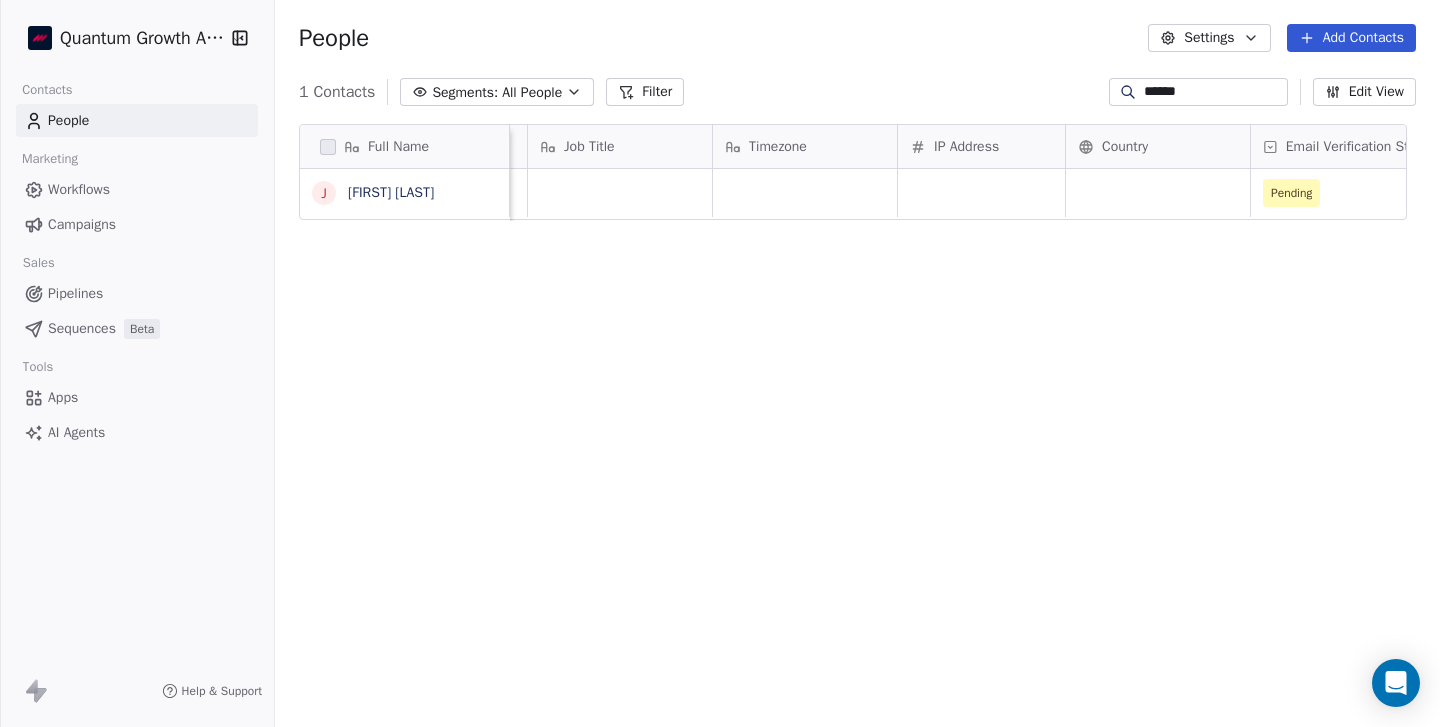 click on "Country" at bounding box center [1158, 146] 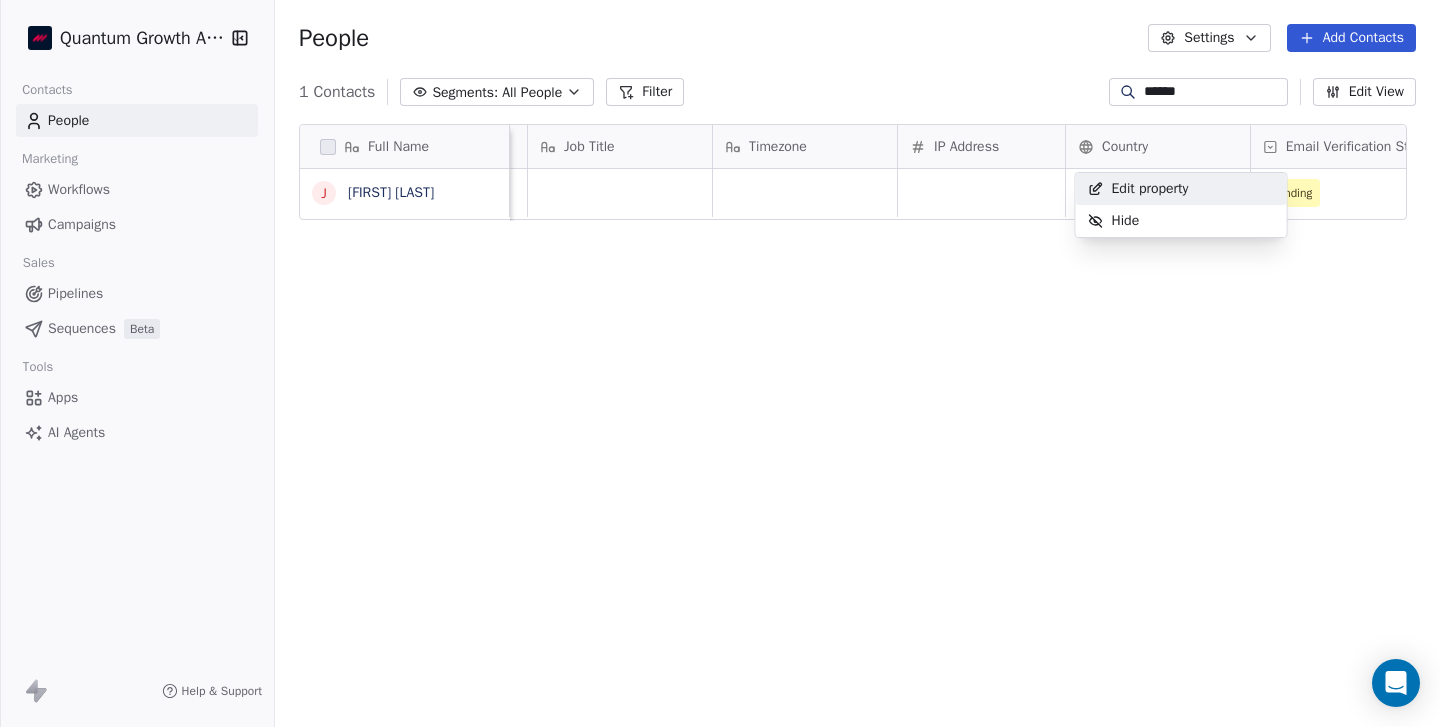 click on "Full Name J [FIRST] [LAST] Capital - Looking to Raise Capital - Previously Raised Address Browser Job Title Timezone IP Address [COUNTRY] Email Verification Status Last Updated Date AMT Latest Meeting Name Latest Meeting Time AMT   Pending Jul 21, 2025 10:49 AM
To pick up a draggable item, press the space bar.
While dragging, use the arrow keys to move the item.
Press space again to drop the item in its new position, or press escape to cancel.
Edit property Hide" at bounding box center (720, 363) 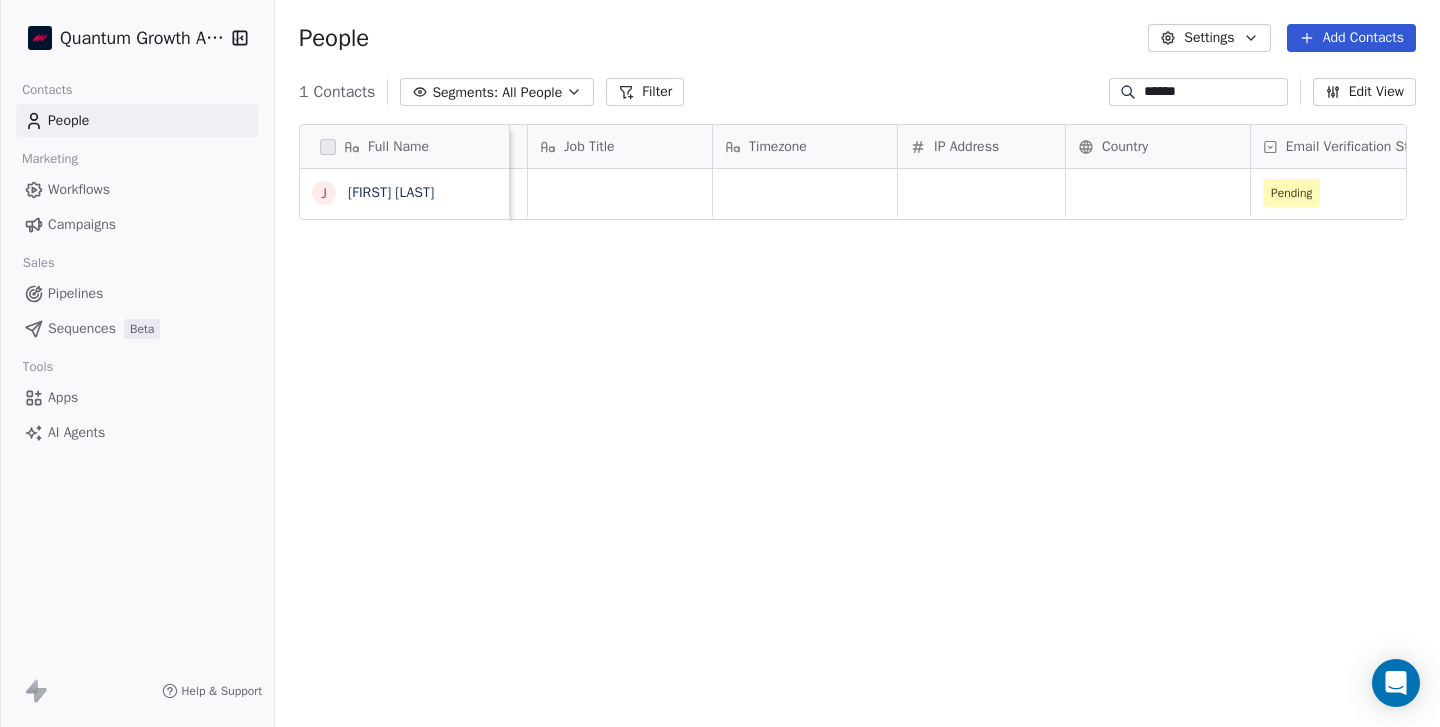 click 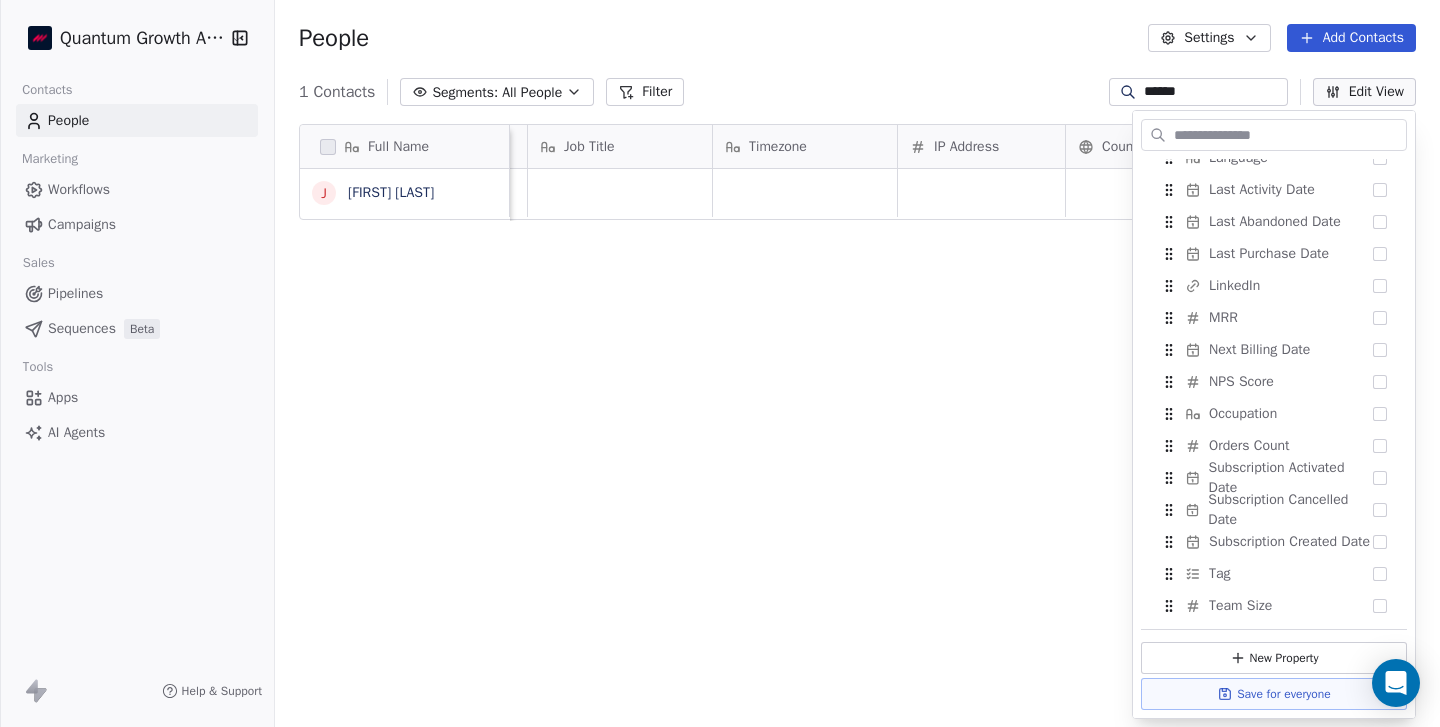 scroll, scrollTop: 1534, scrollLeft: 0, axis: vertical 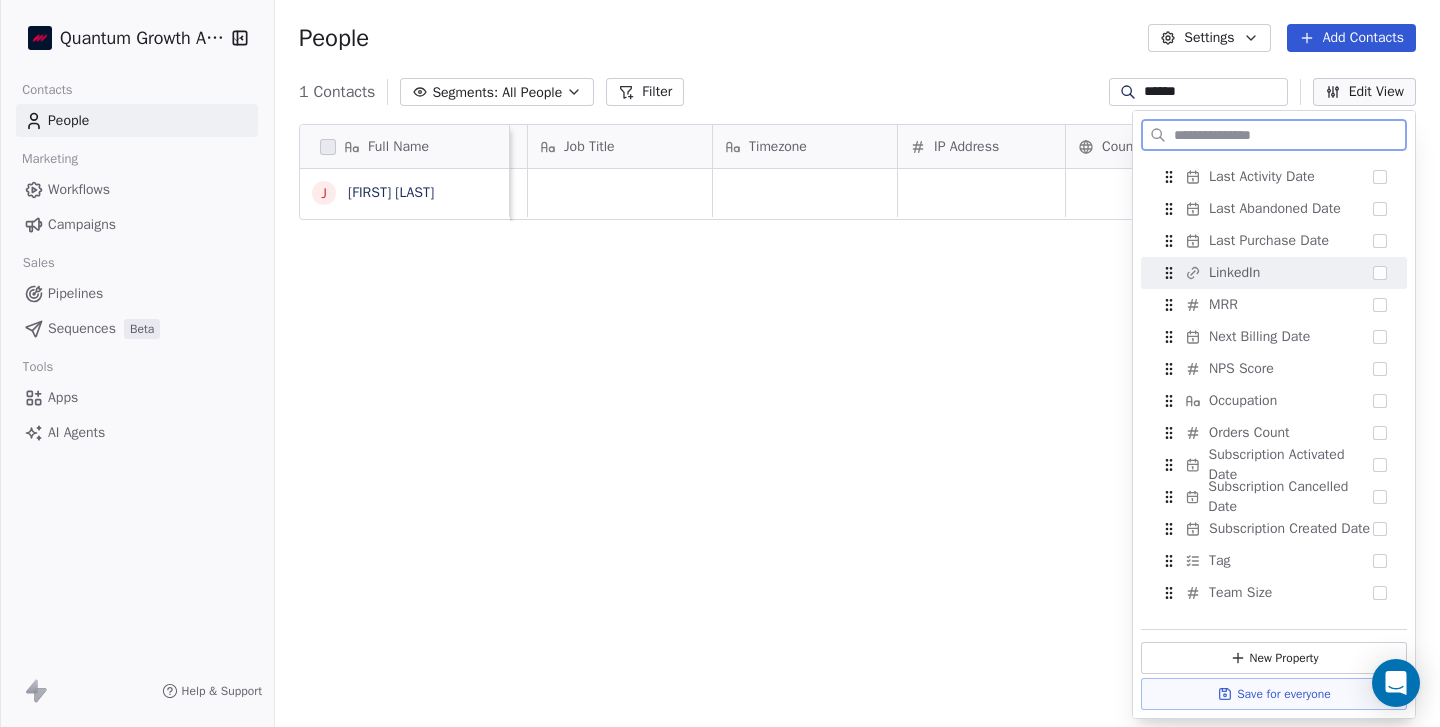 click at bounding box center (1380, 273) 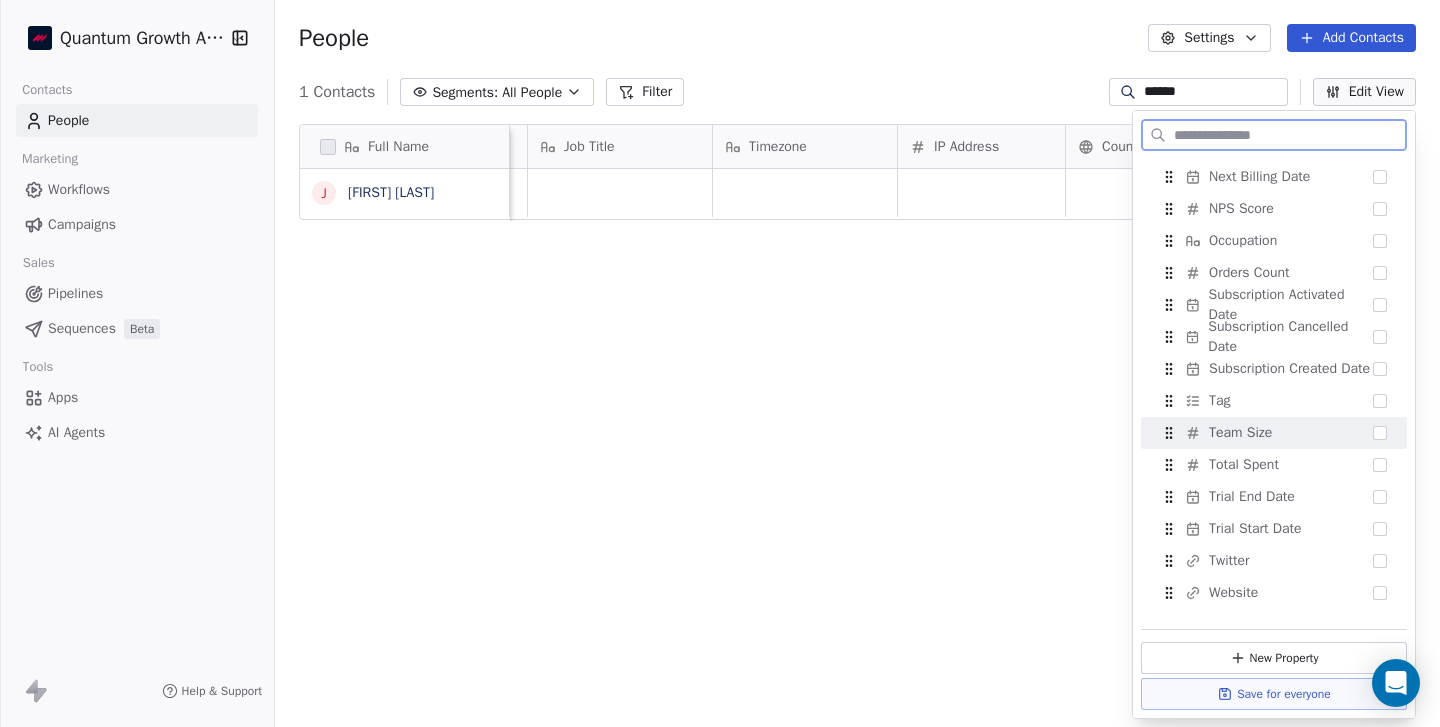 scroll, scrollTop: 1750, scrollLeft: 0, axis: vertical 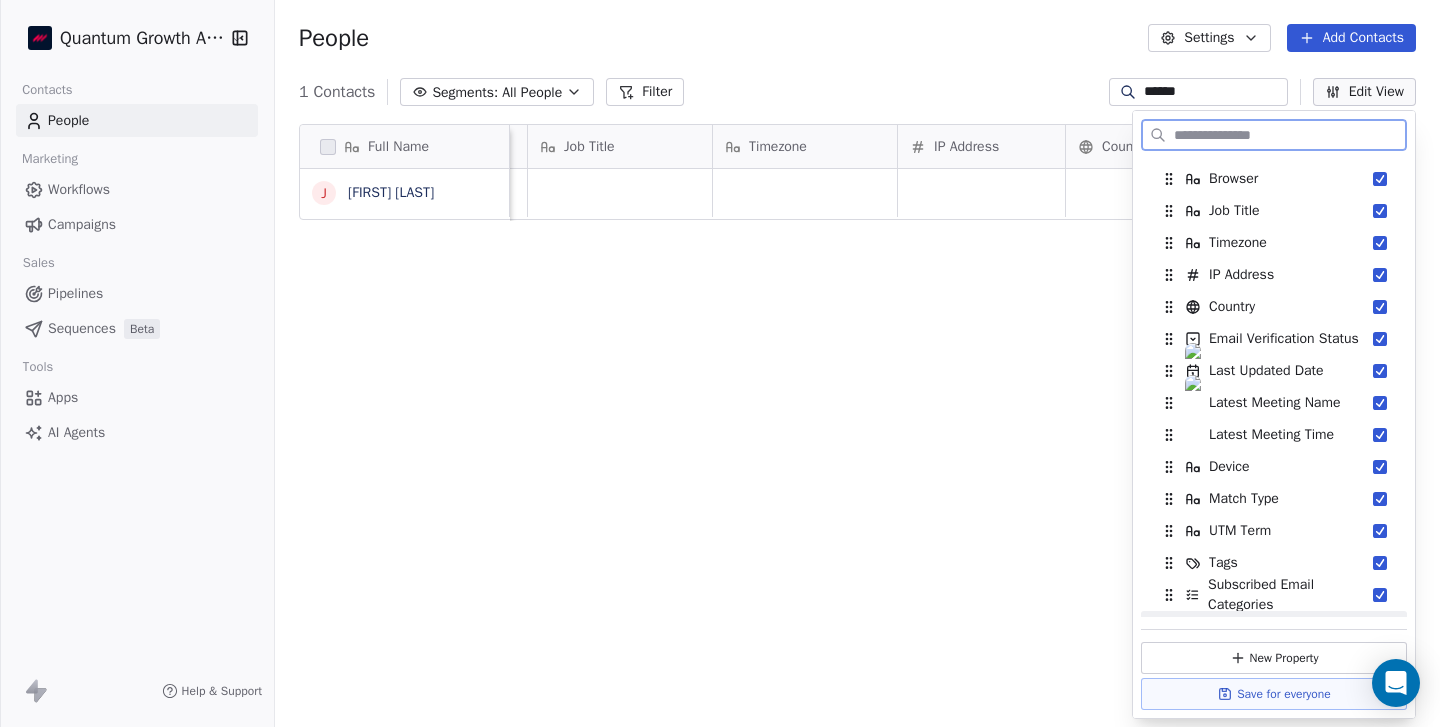 click on "New Property" at bounding box center (1274, 658) 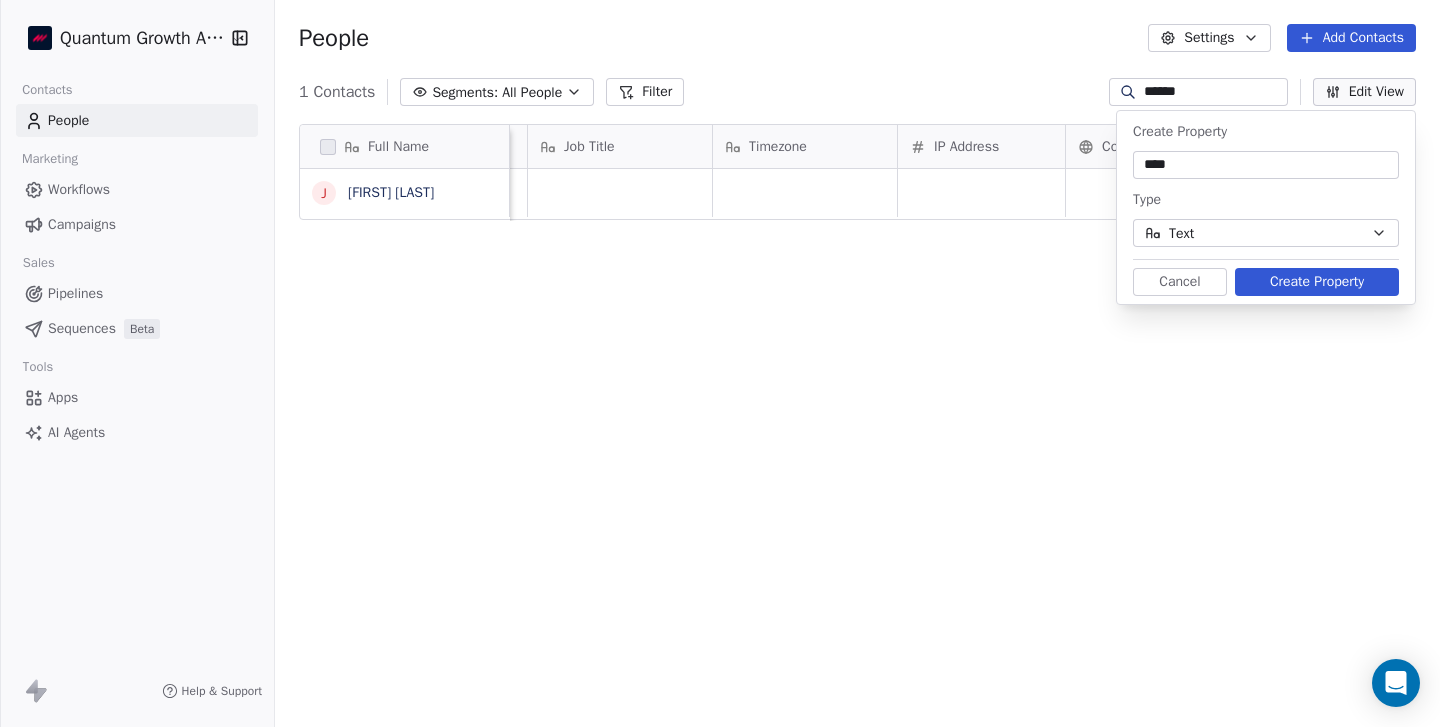 type on "****" 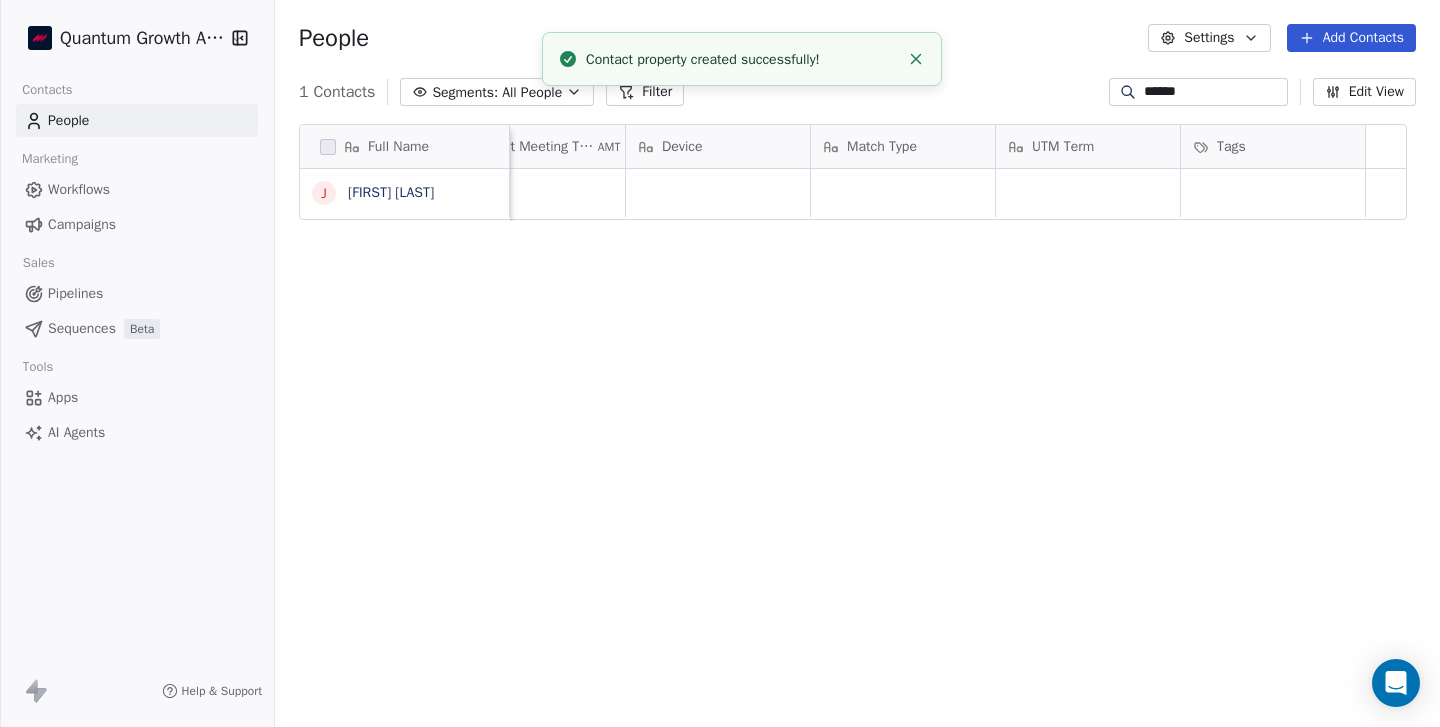 scroll, scrollTop: 0, scrollLeft: 5133, axis: horizontal 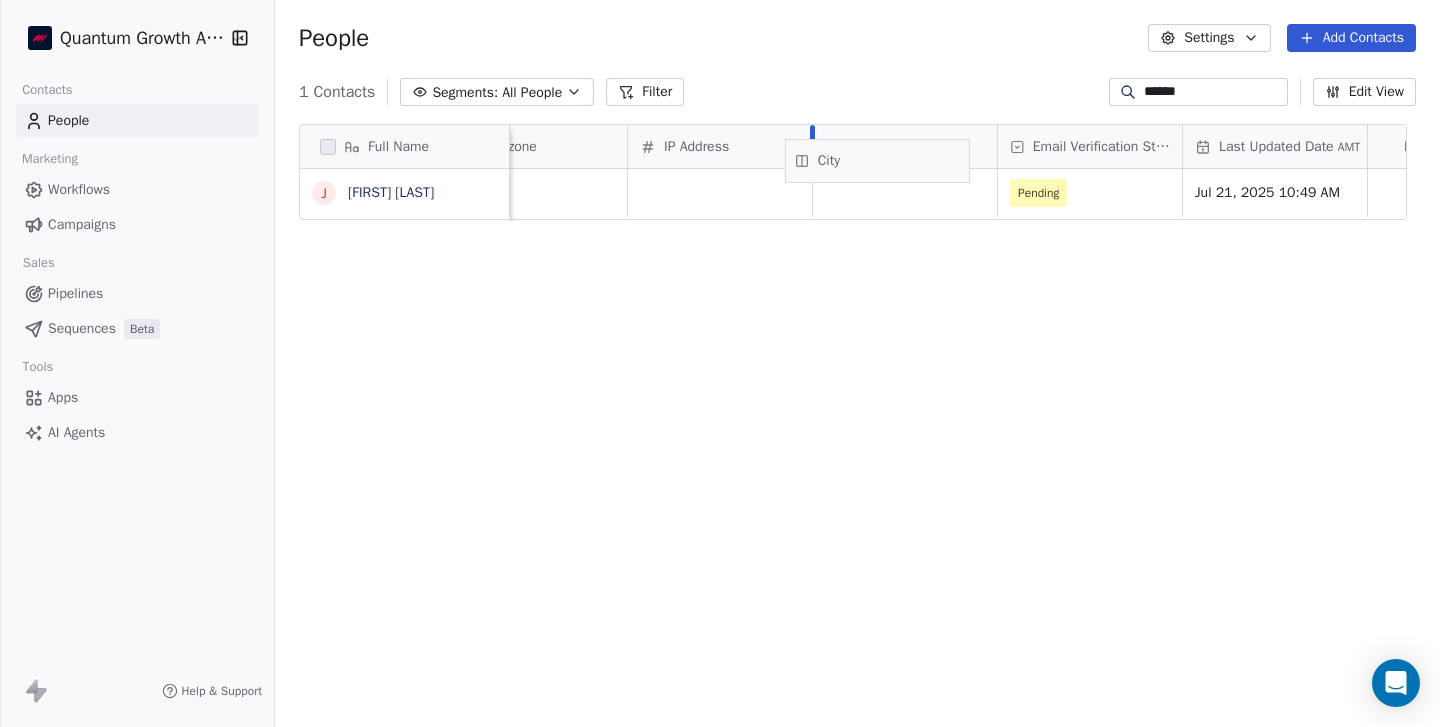 drag, startPoint x: 1254, startPoint y: 152, endPoint x: 858, endPoint y: 167, distance: 396.284 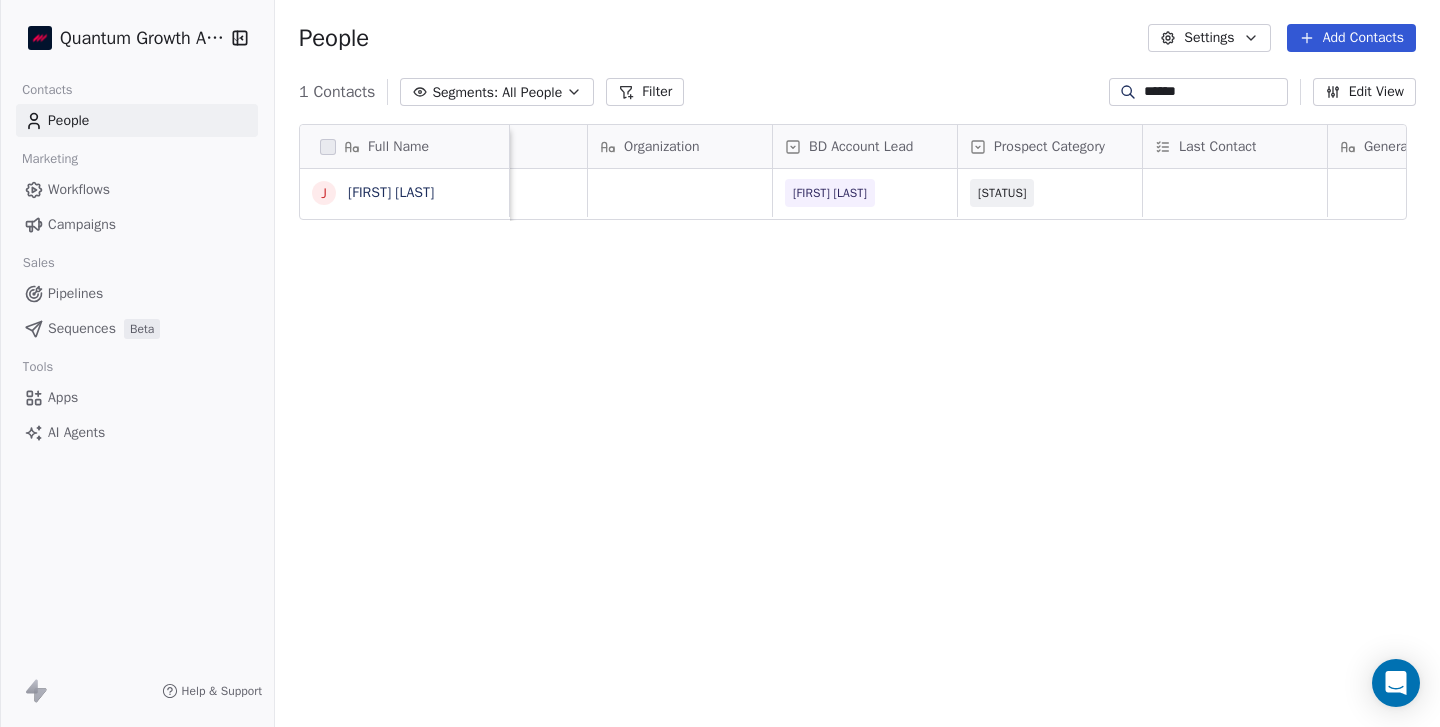 scroll, scrollTop: 0, scrollLeft: 706, axis: horizontal 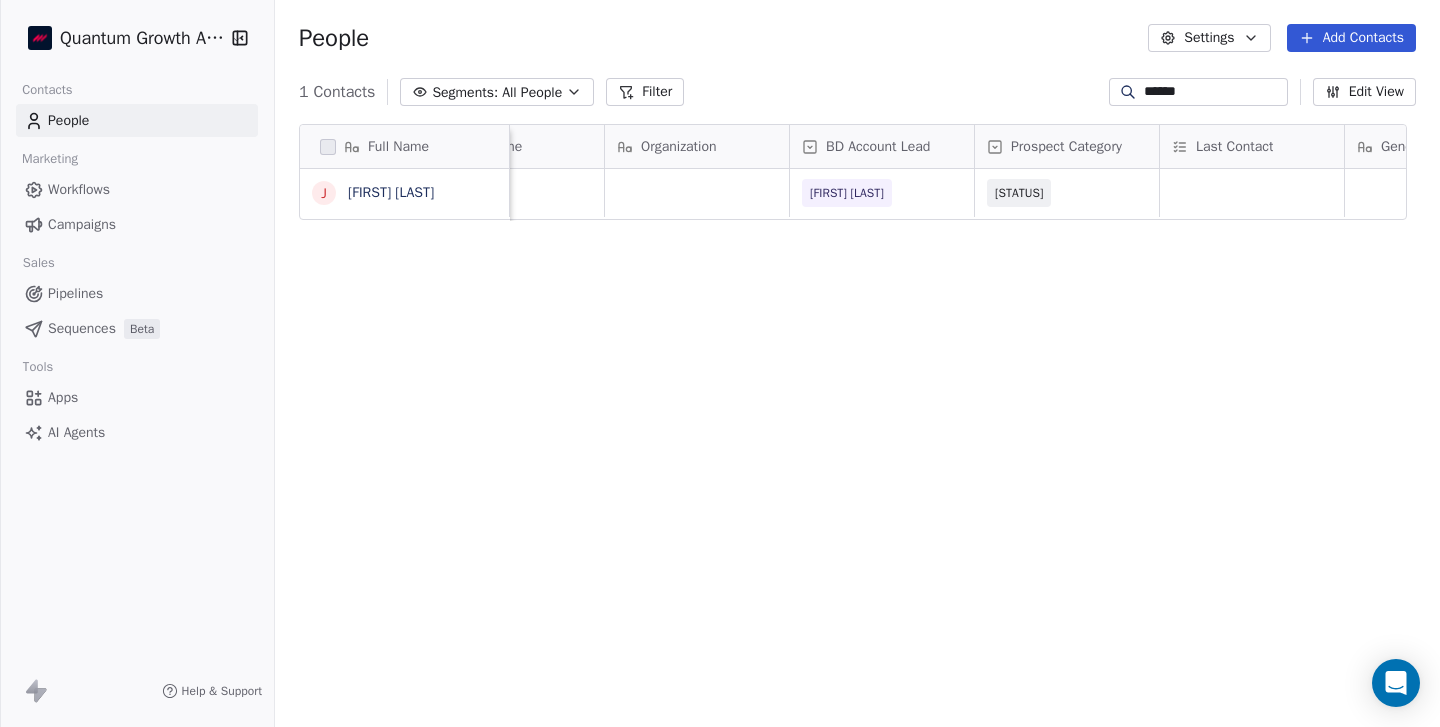 click on "Organization" at bounding box center [678, 147] 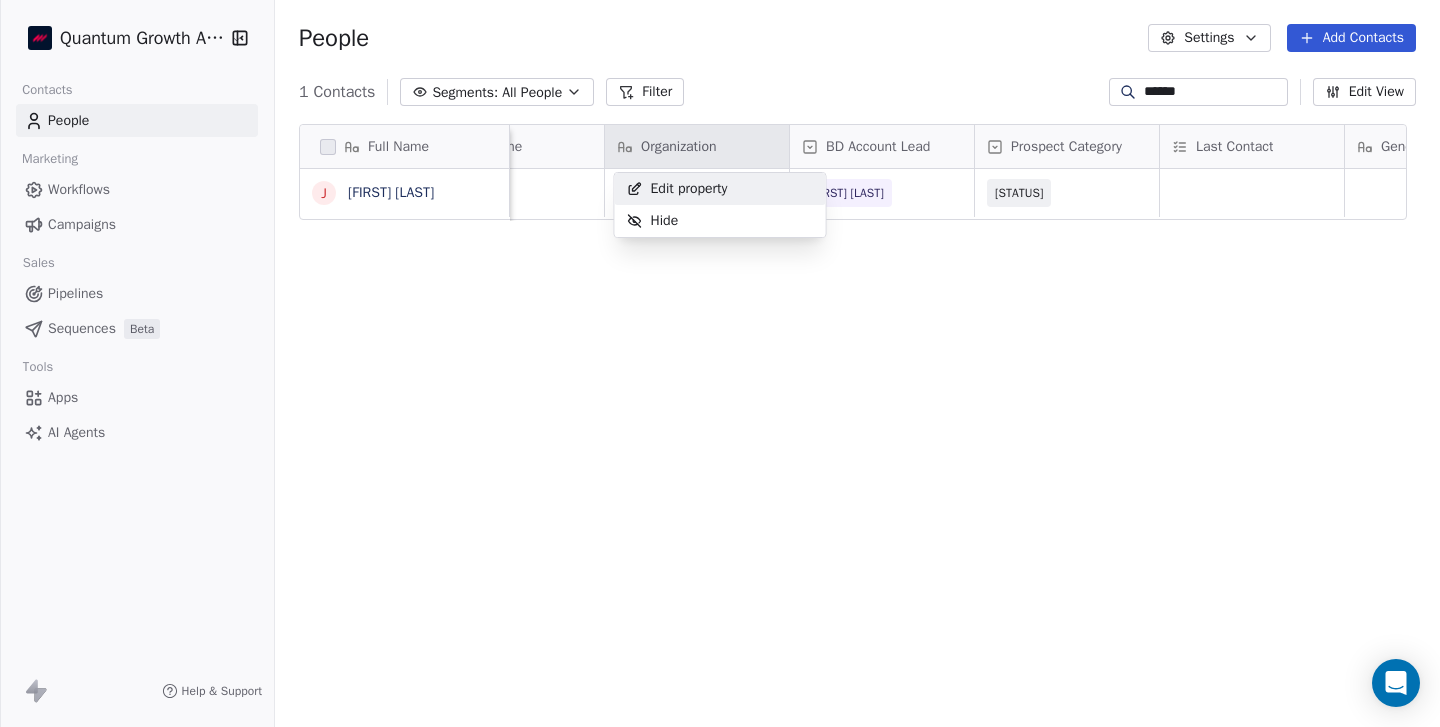 click on "Full Name J [FIRST] [LAST] Email Phone Number First Name Last Name Organization BD Account Lead Prospect Category Last Contact General Notes Status Created Date AMT Contact Source [EMAIL] [FIRST] [LAST] [FIRST] [LAST] Mtng/Call Req Jun 09, 2025 07:35 PM BD SmartReach email campaign
To pick up a draggable item, press the space bar.
While dragging, use the arrow keys to move the item.
Press space again to drop the item in its new position, or press escape to cancel.
Draggable item city was dropped over droppable area country
Edit property Hide" at bounding box center [720, 363] 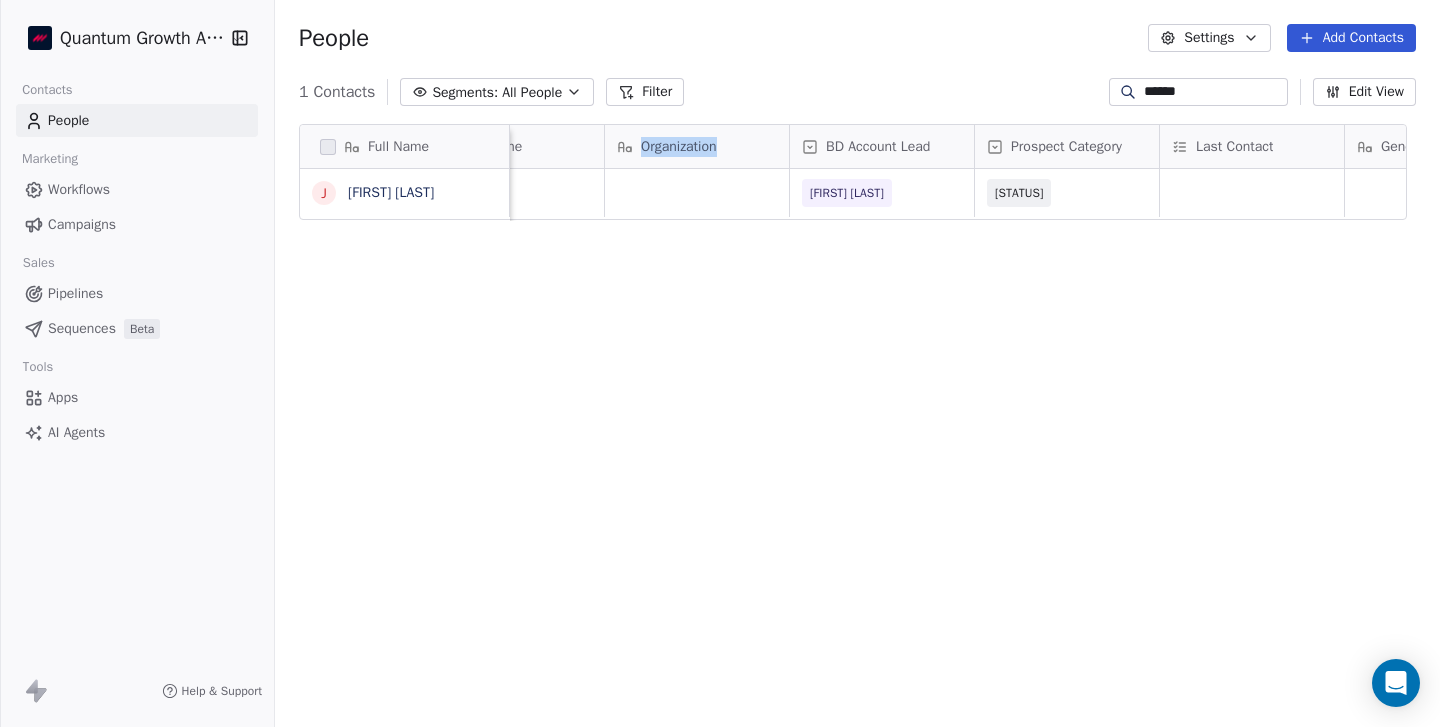 click on "Organization" at bounding box center (678, 147) 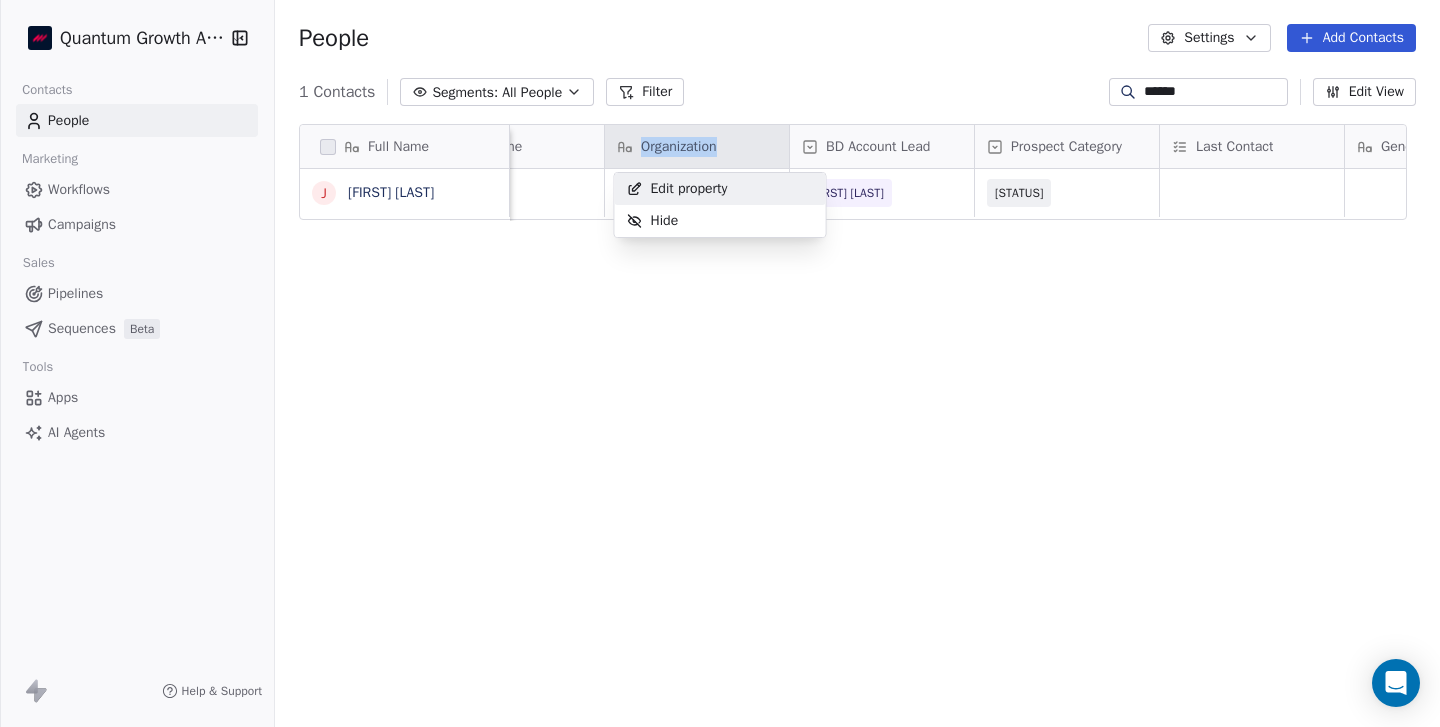 click on "Edit property" at bounding box center [689, 189] 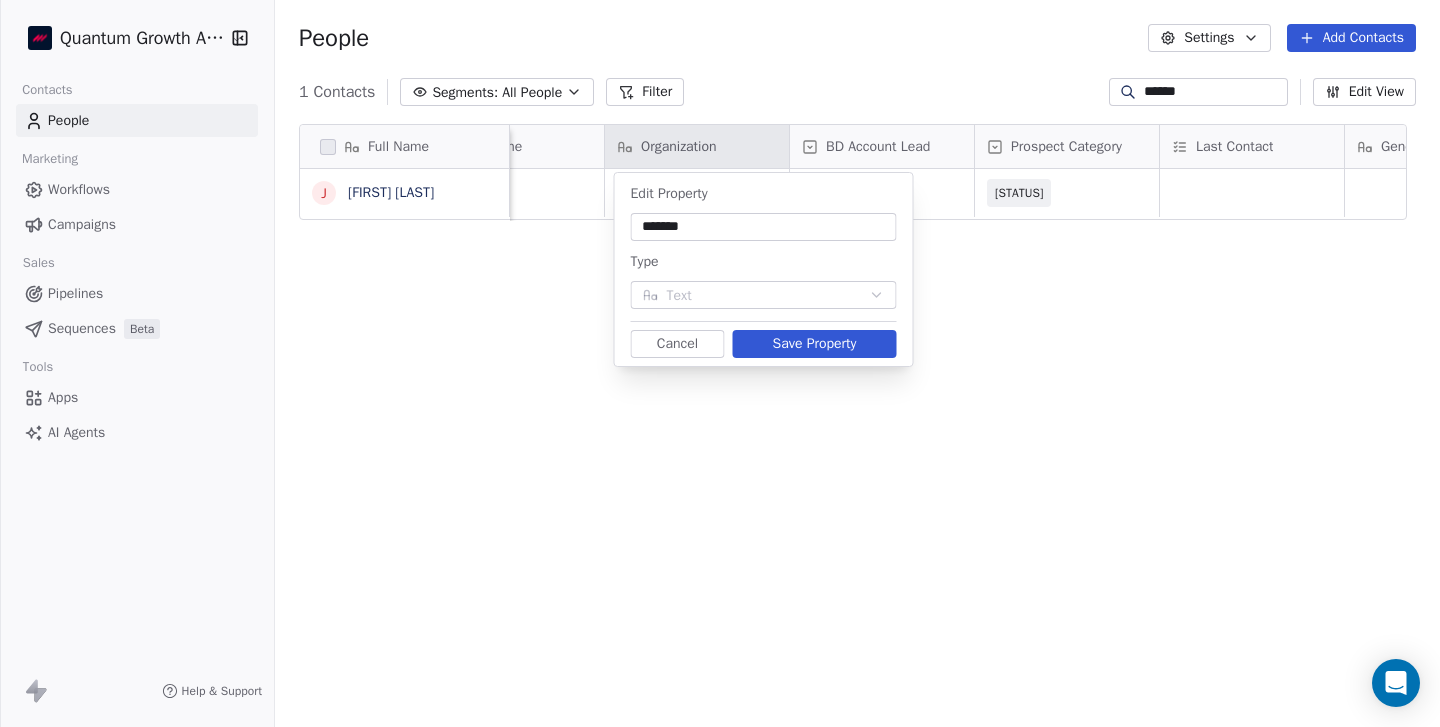 type on "*******" 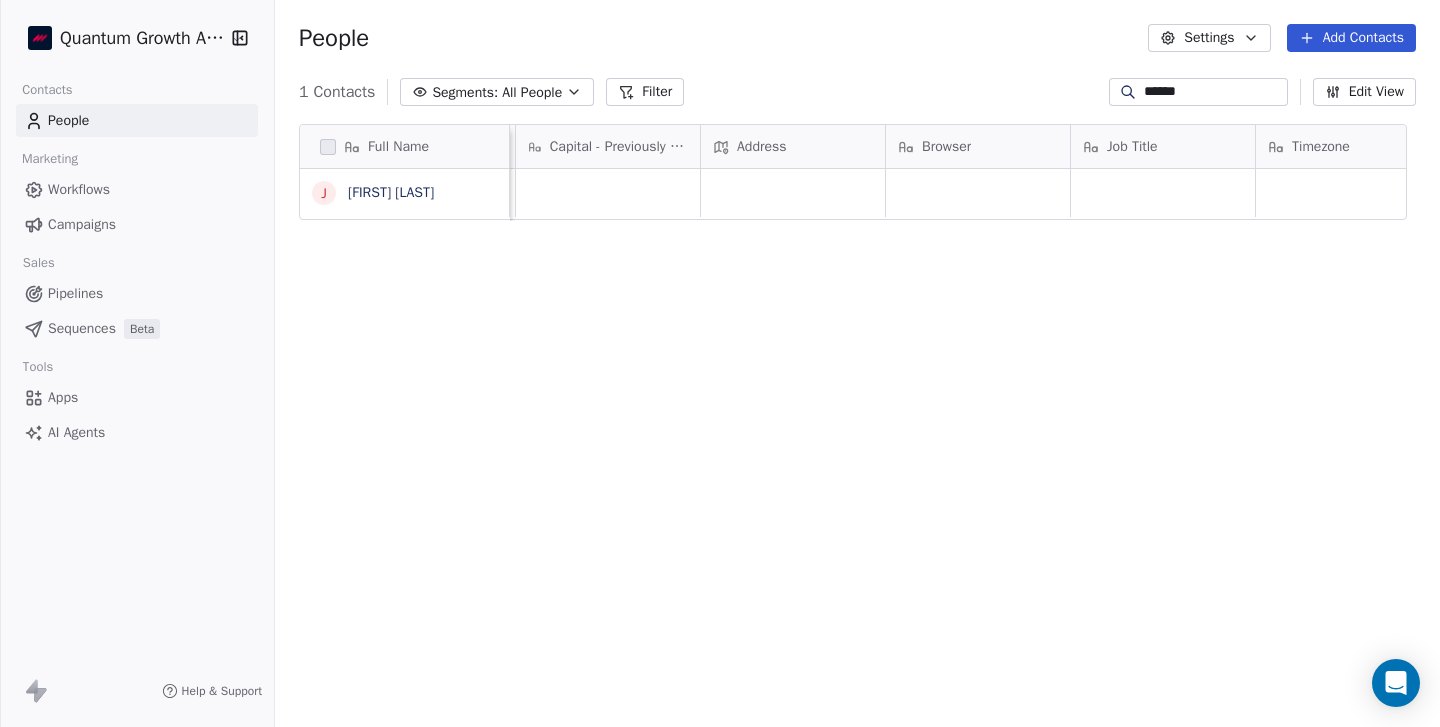 scroll, scrollTop: 0, scrollLeft: 2828, axis: horizontal 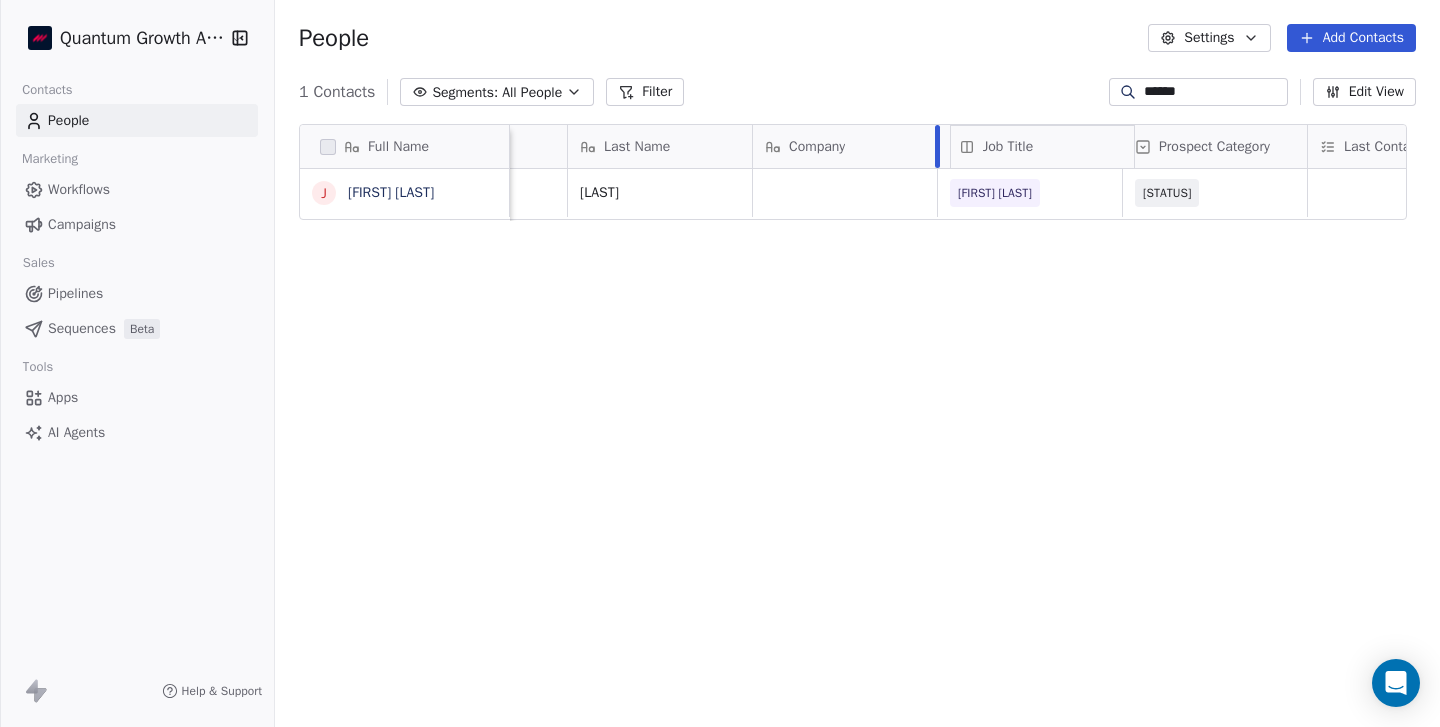 drag, startPoint x: 1147, startPoint y: 152, endPoint x: 1015, endPoint y: 152, distance: 132 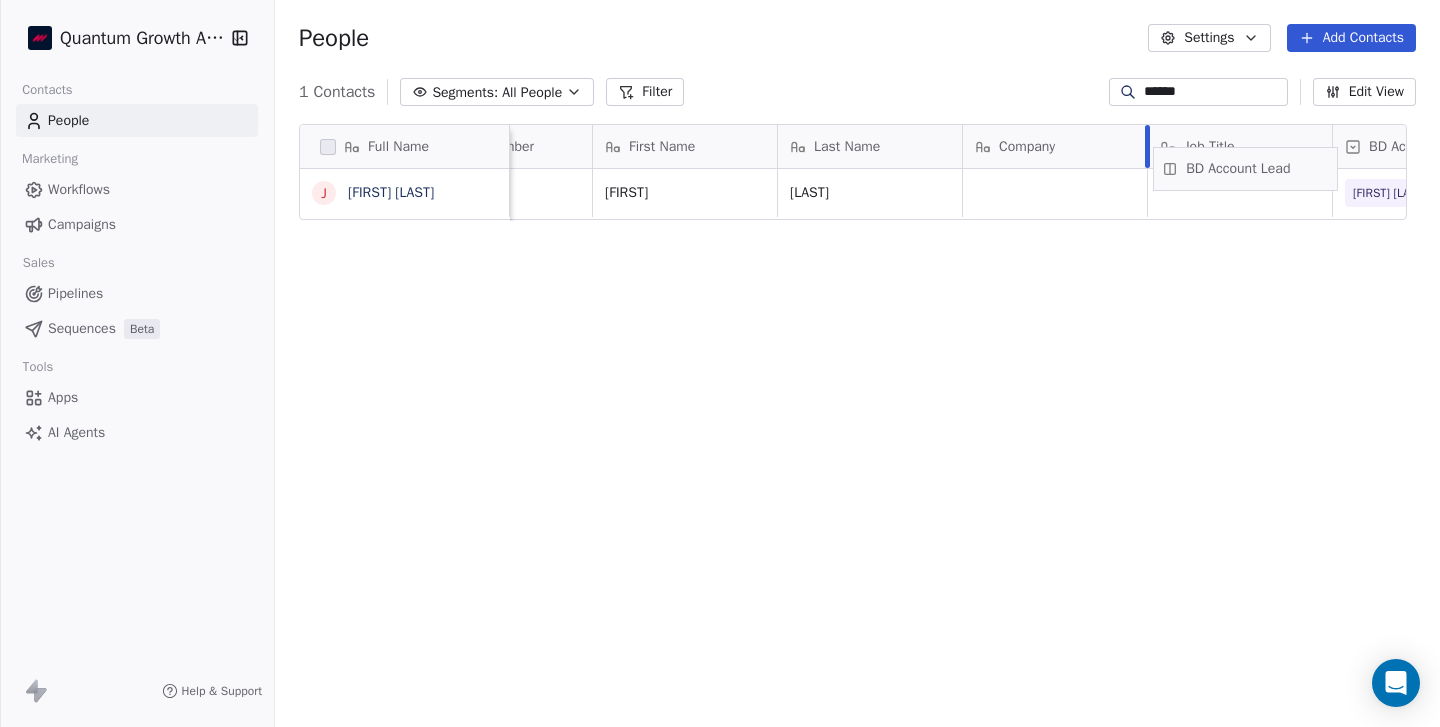scroll, scrollTop: 0, scrollLeft: 358, axis: horizontal 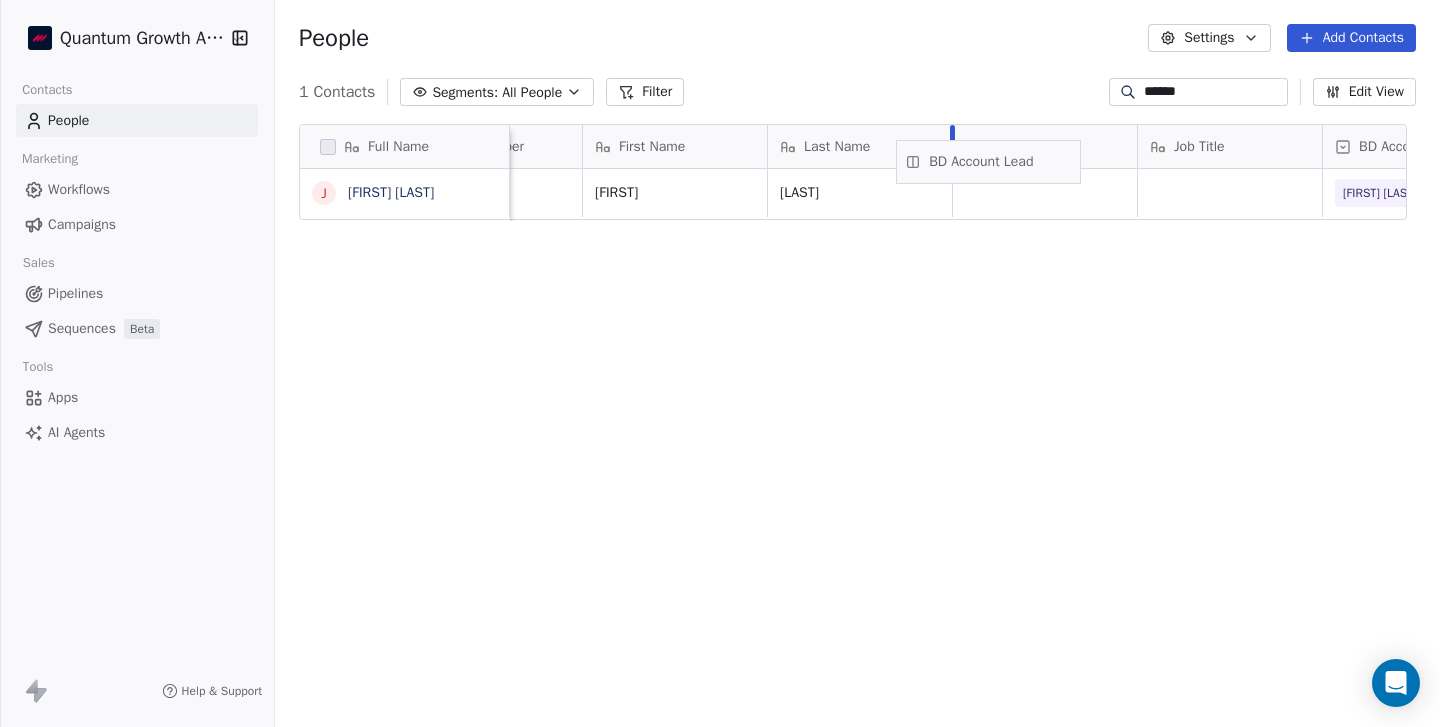 drag, startPoint x: 1247, startPoint y: 150, endPoint x: 1011, endPoint y: 162, distance: 236.30489 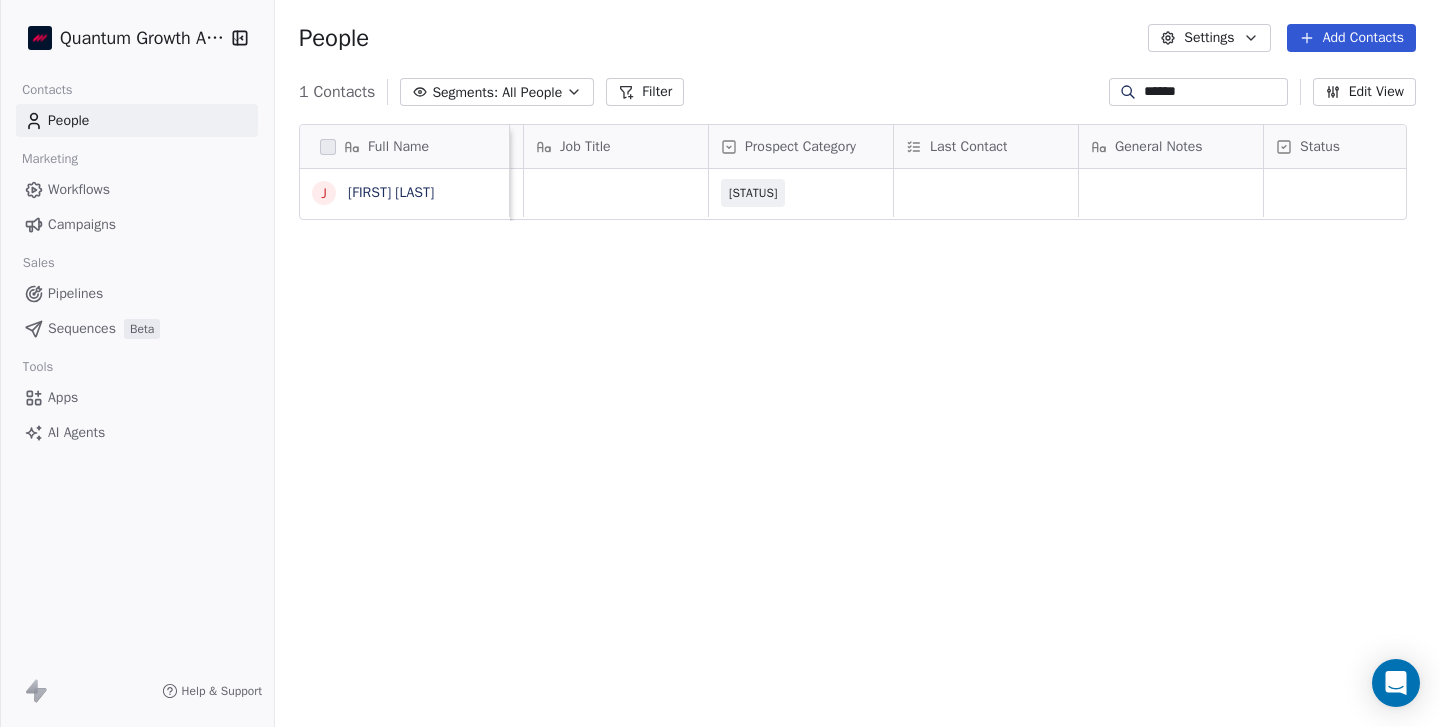 scroll, scrollTop: 0, scrollLeft: 1253, axis: horizontal 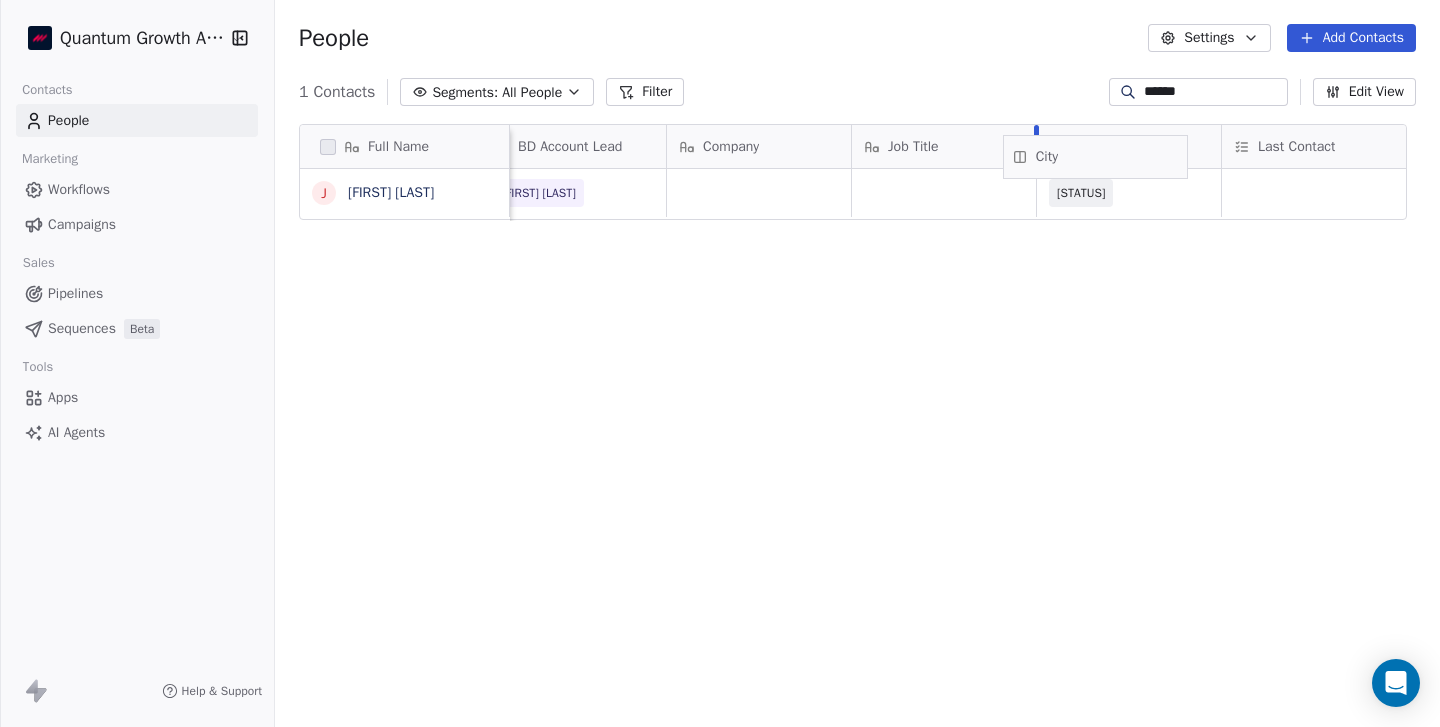 drag, startPoint x: 1251, startPoint y: 154, endPoint x: 1073, endPoint y: 165, distance: 178.33957 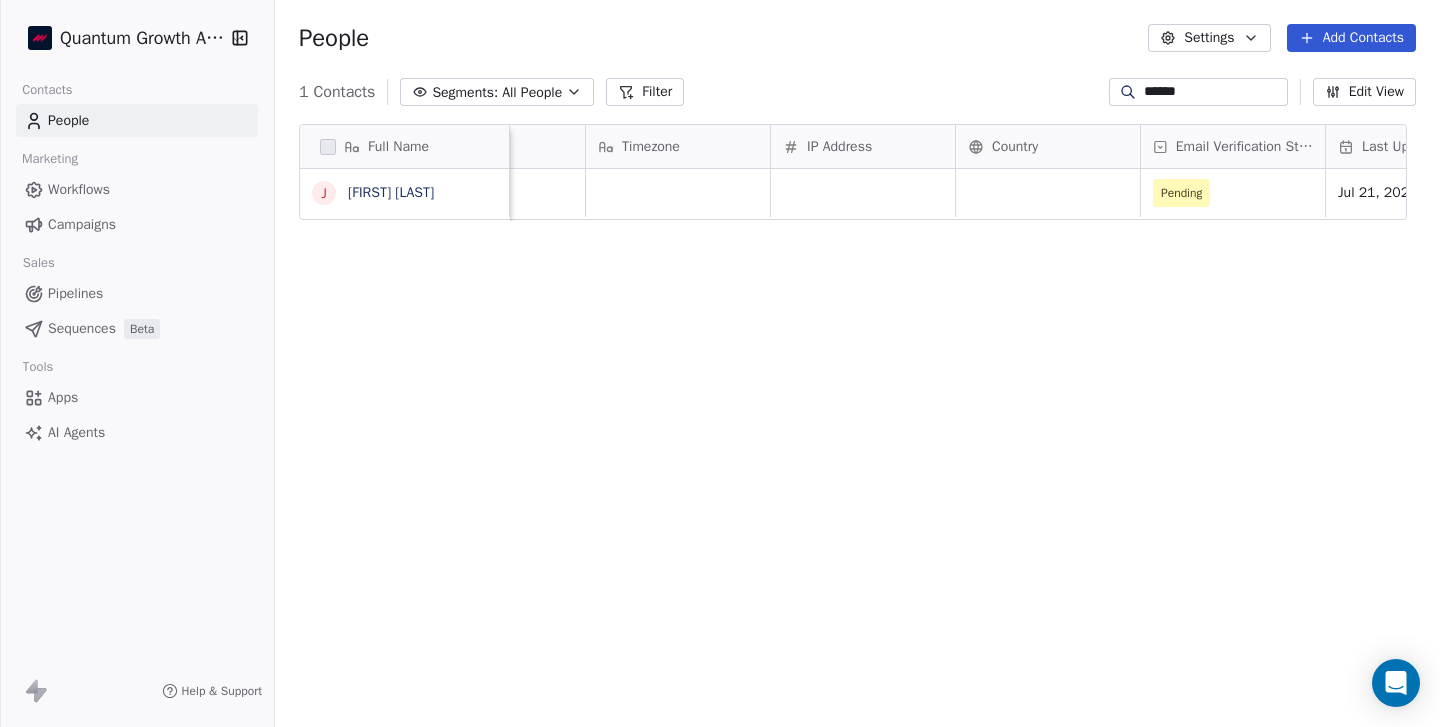 scroll, scrollTop: 0, scrollLeft: 3680, axis: horizontal 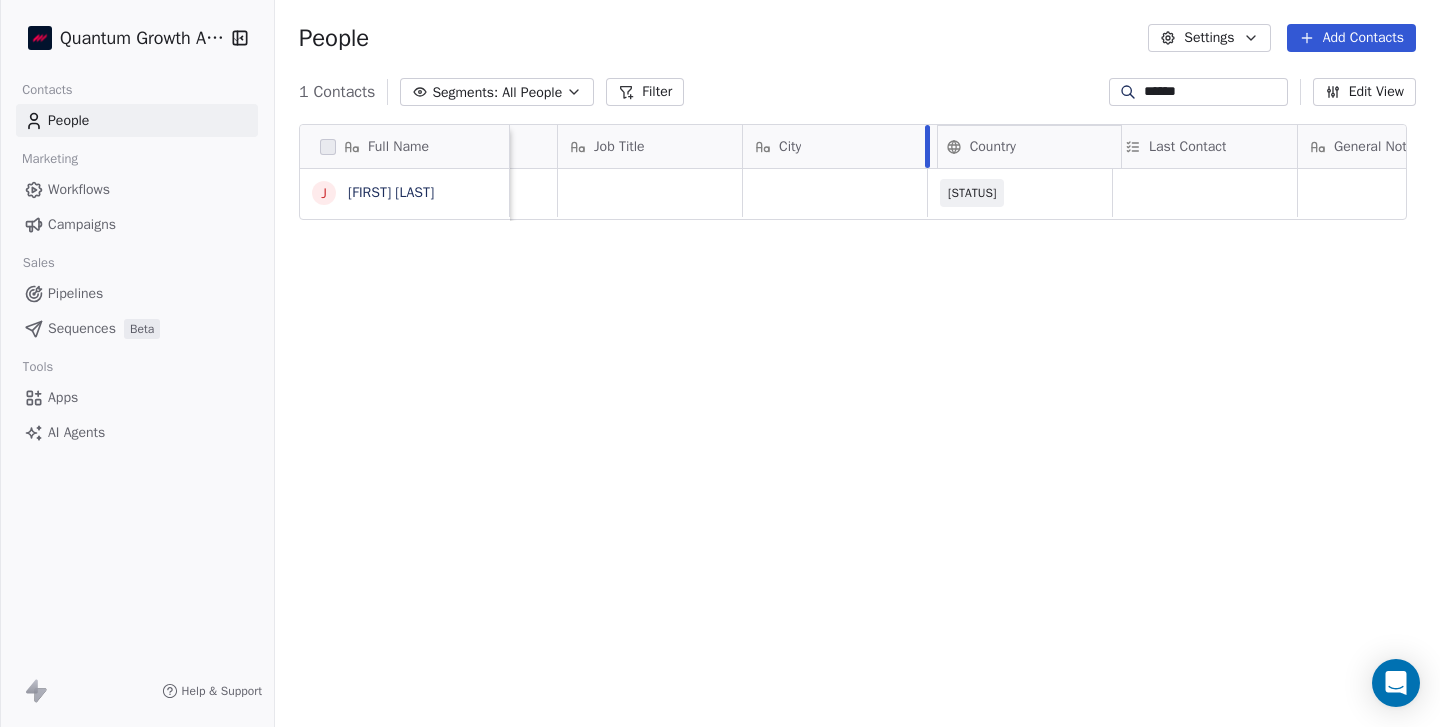 drag, startPoint x: 1069, startPoint y: 163, endPoint x: 1049, endPoint y: 162, distance: 20.024984 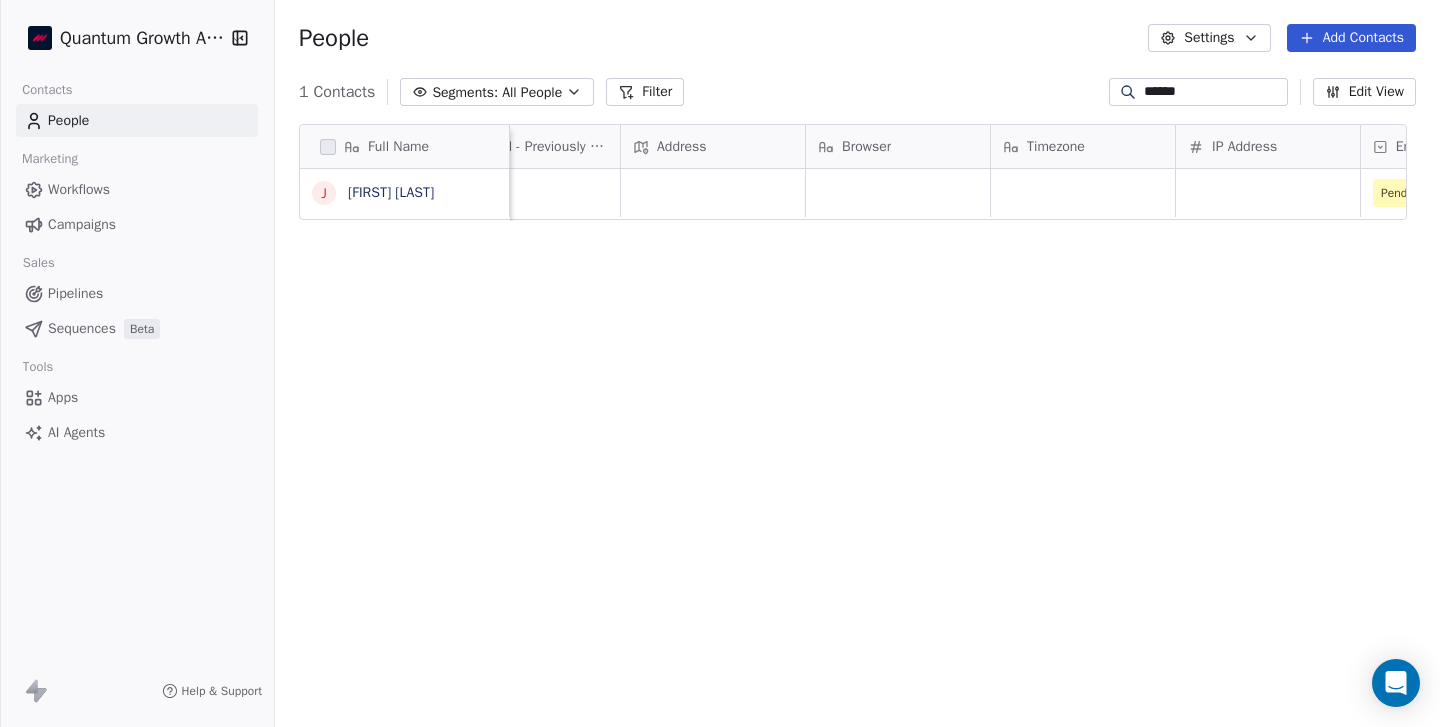 scroll, scrollTop: 0, scrollLeft: 3465, axis: horizontal 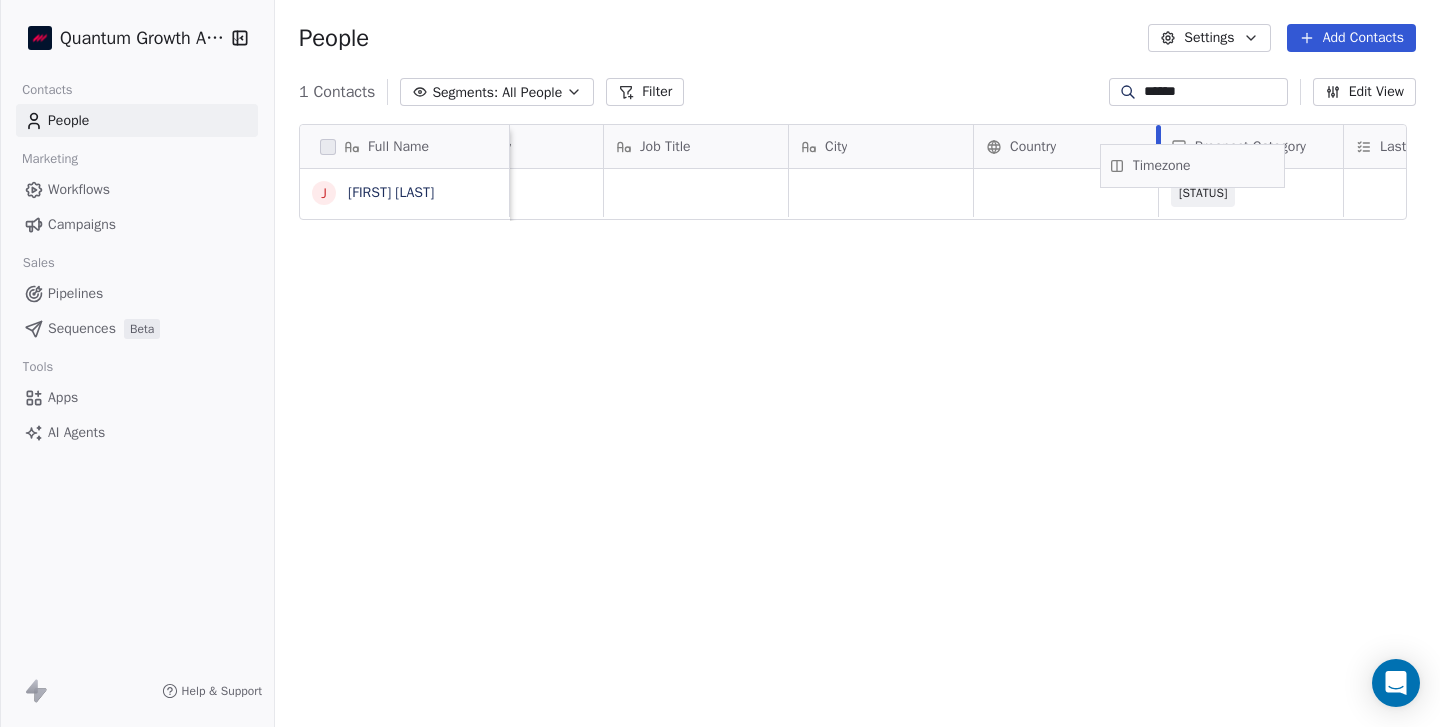 drag, startPoint x: 1109, startPoint y: 147, endPoint x: 1209, endPoint y: 166, distance: 101.788994 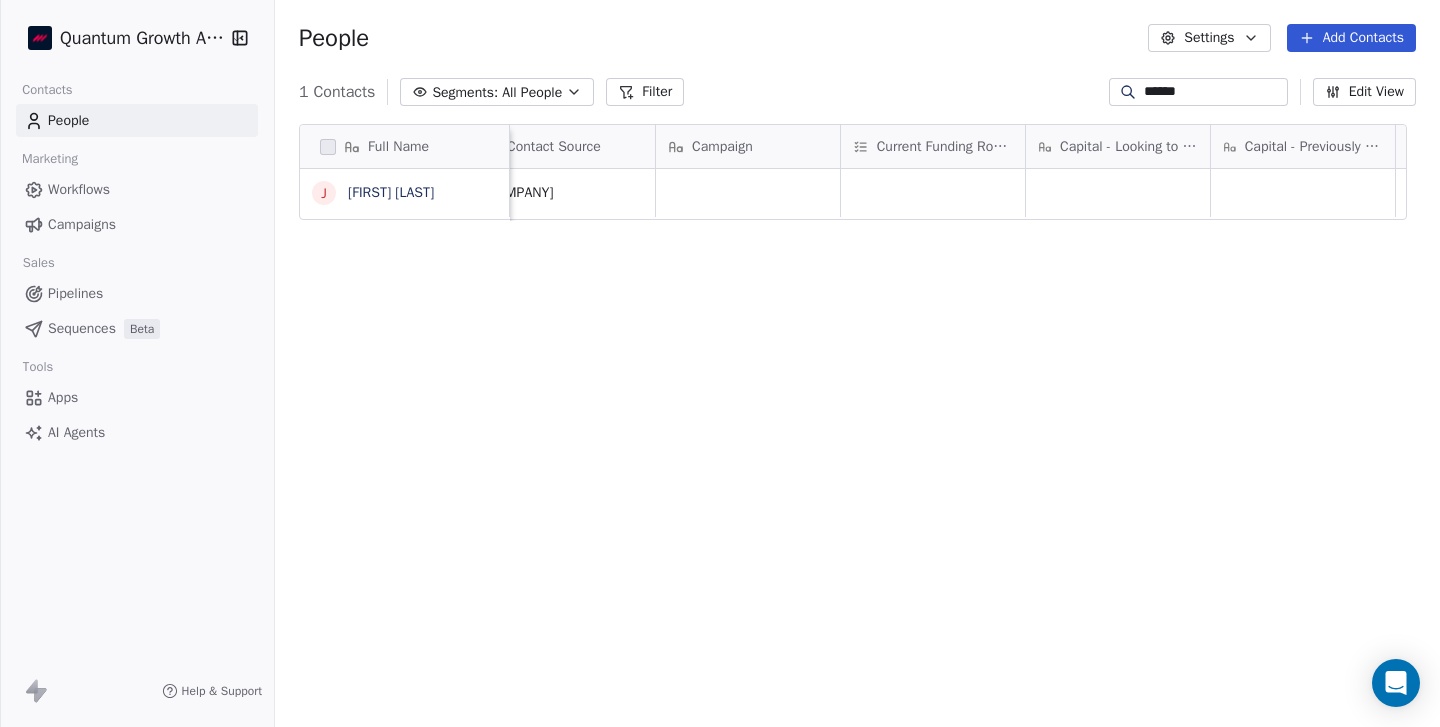 scroll, scrollTop: 0, scrollLeft: 2876, axis: horizontal 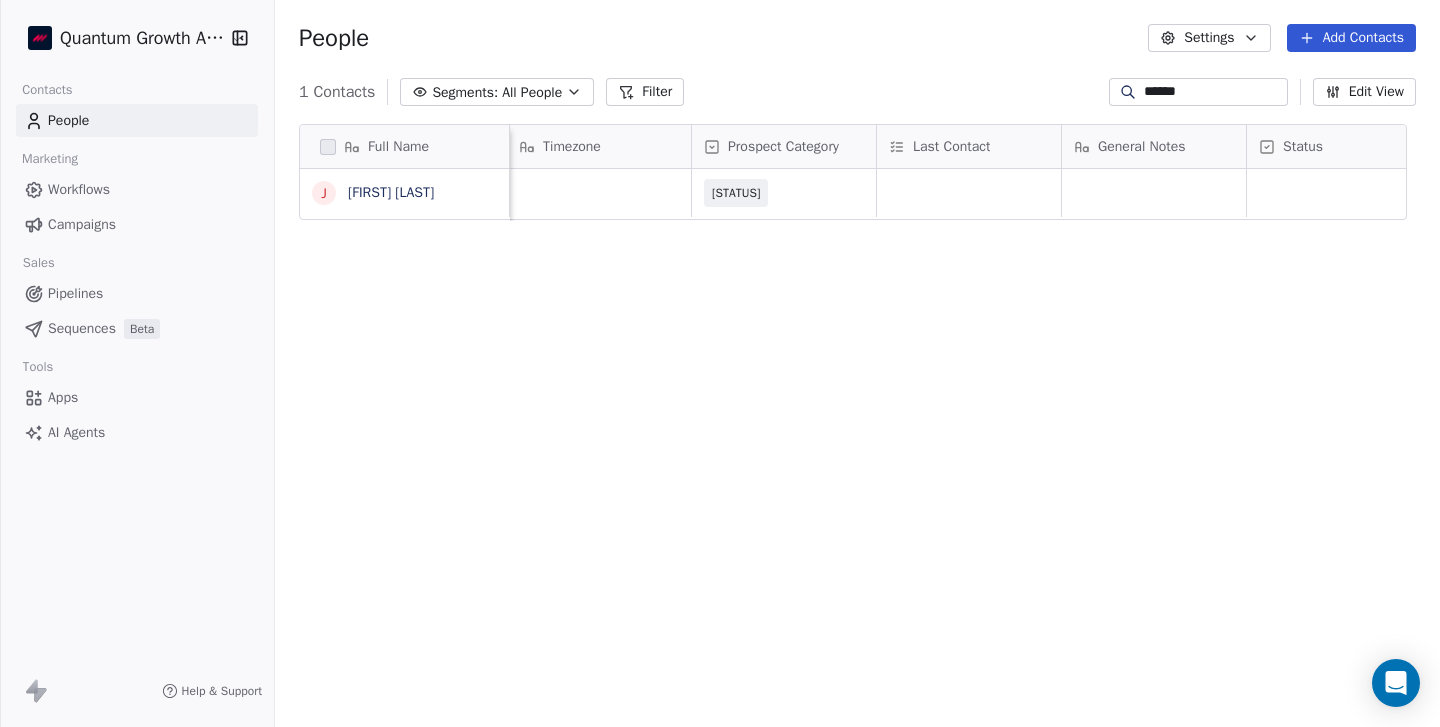click on "Timezone" at bounding box center [572, 147] 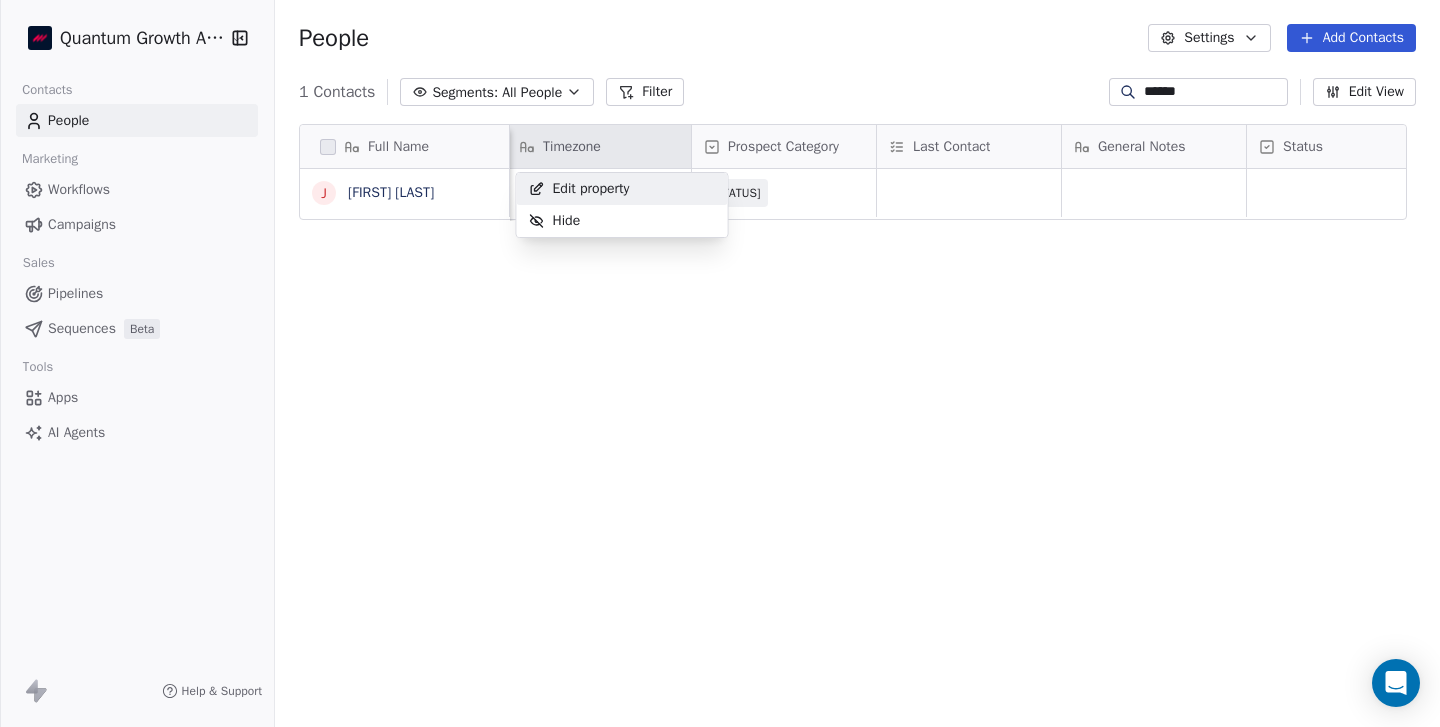 click on "Full Name J [FIRST] [LAST] Job Title City Country Timezone Prospect Category Last Contact General Notes Status Created Date AMT Contact Source Campaign   [MONTH] [DAY], [YEAR] [HOUR]:[MINUTE] [AM/PM]" at bounding box center [720, 363] 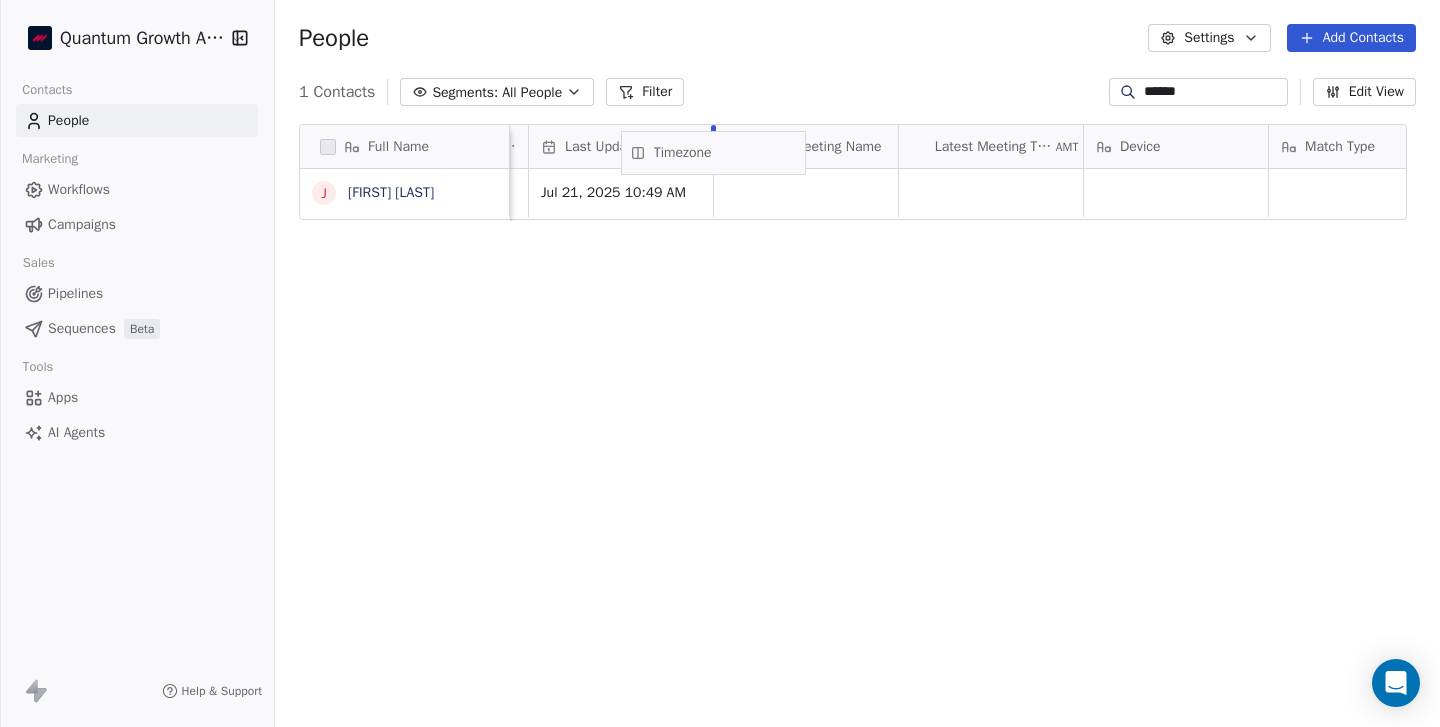 scroll, scrollTop: 0, scrollLeft: 4461, axis: horizontal 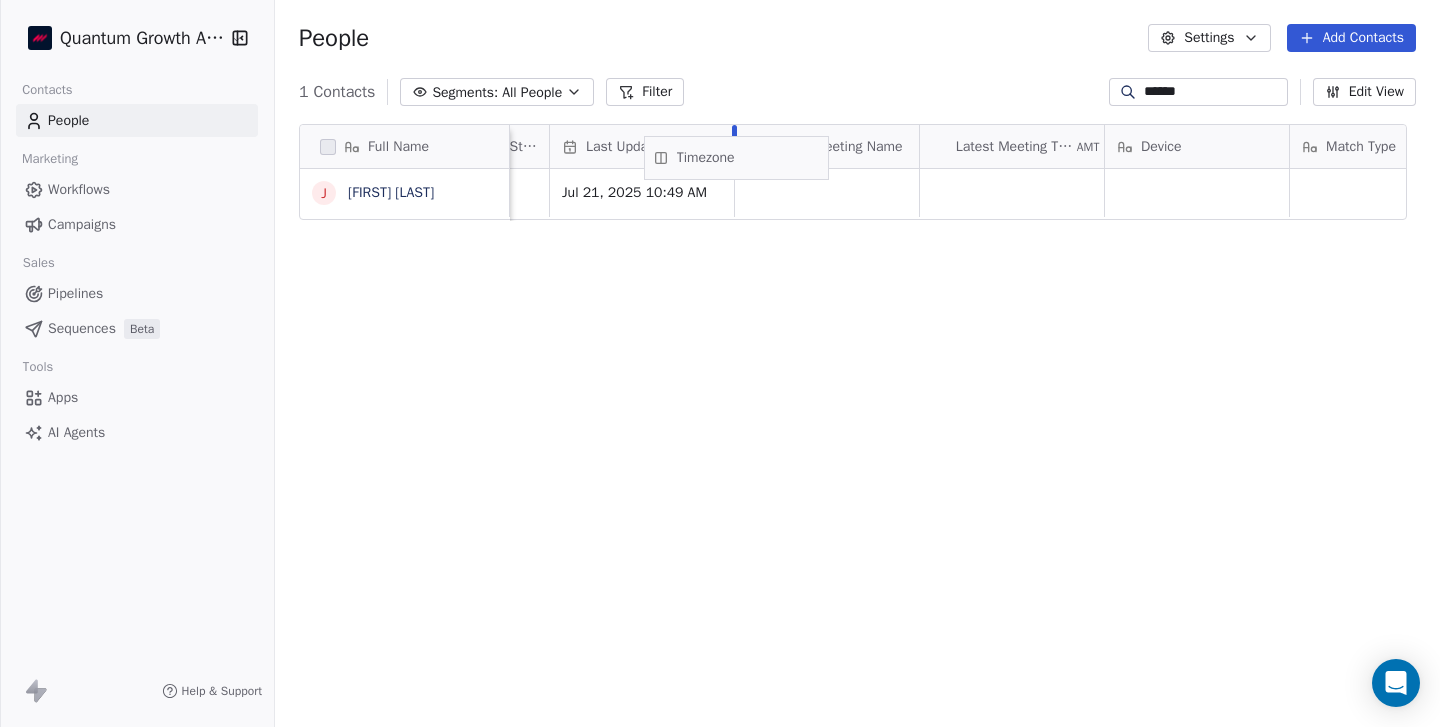 drag, startPoint x: 575, startPoint y: 140, endPoint x: 704, endPoint y: 150, distance: 129.38702 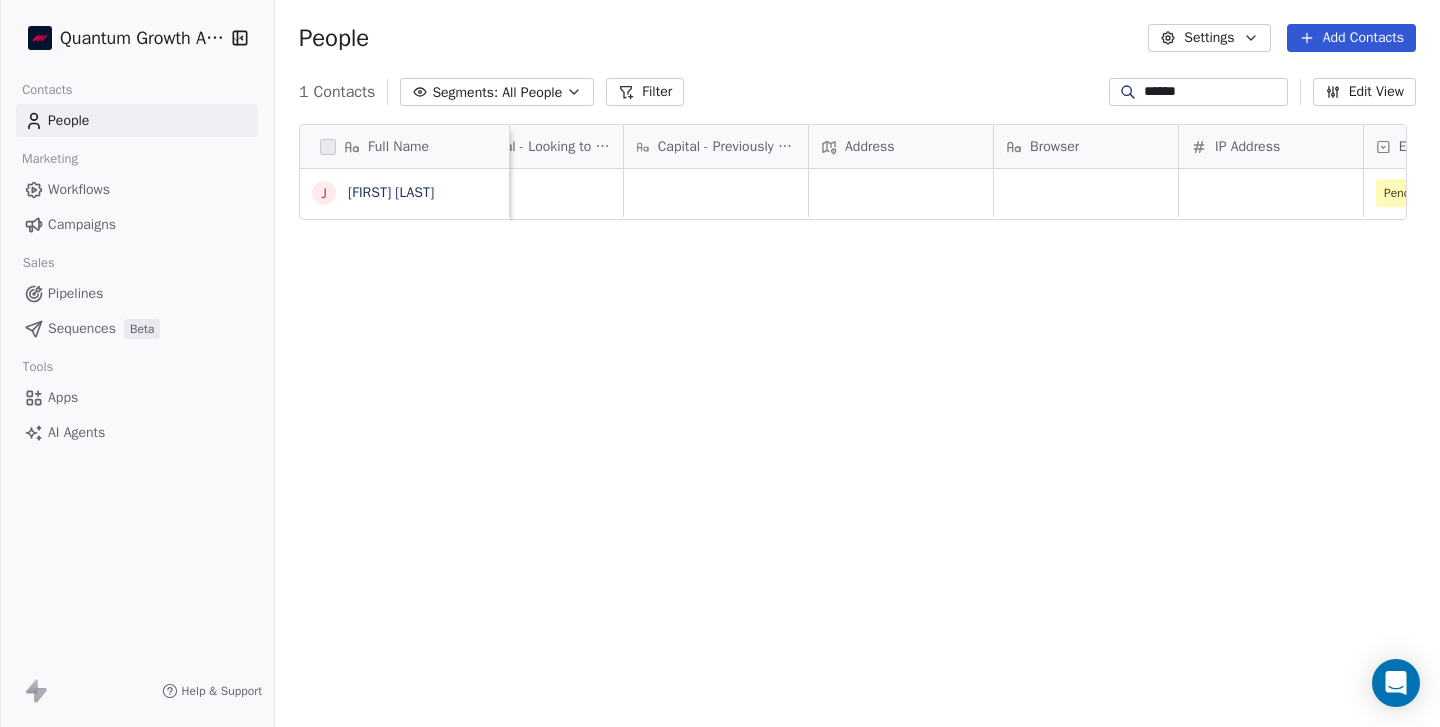 scroll, scrollTop: 0, scrollLeft: 3275, axis: horizontal 